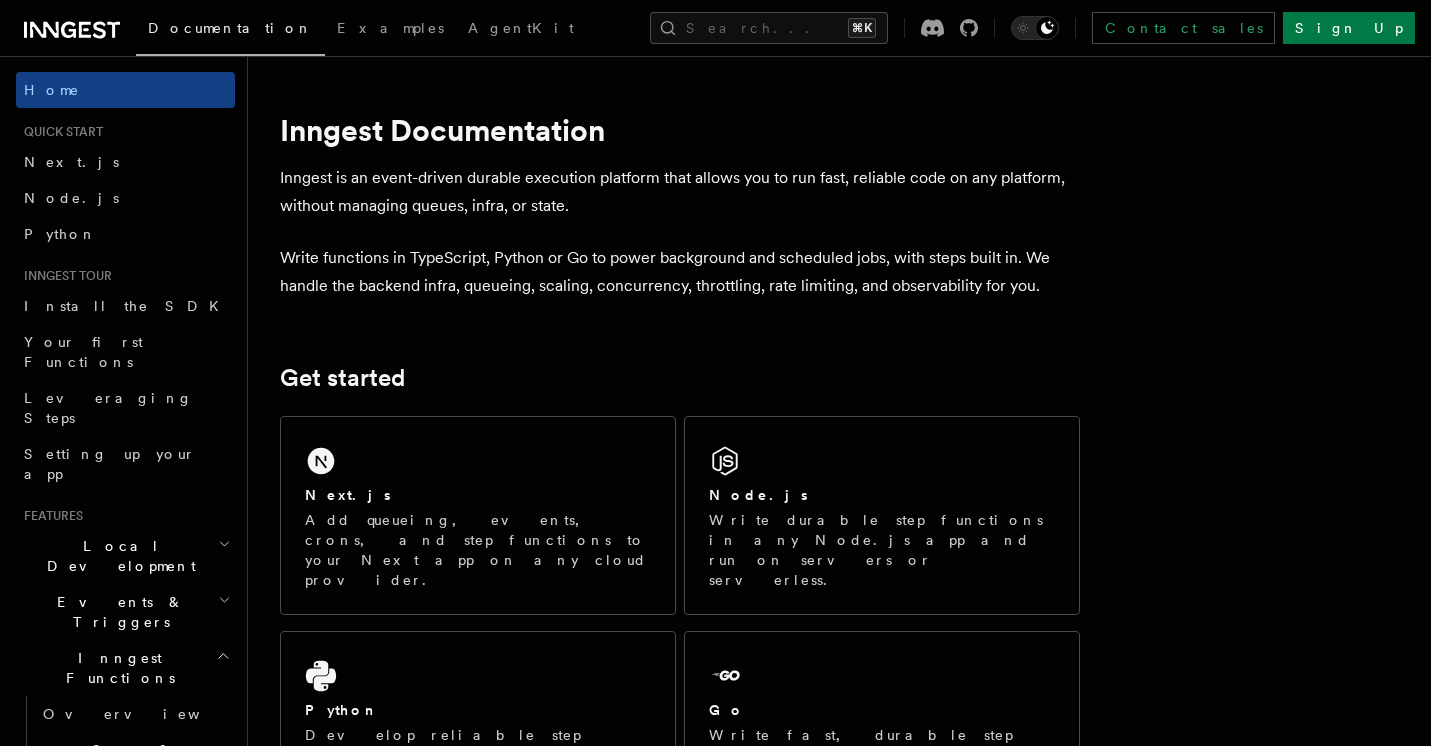 scroll, scrollTop: 0, scrollLeft: 0, axis: both 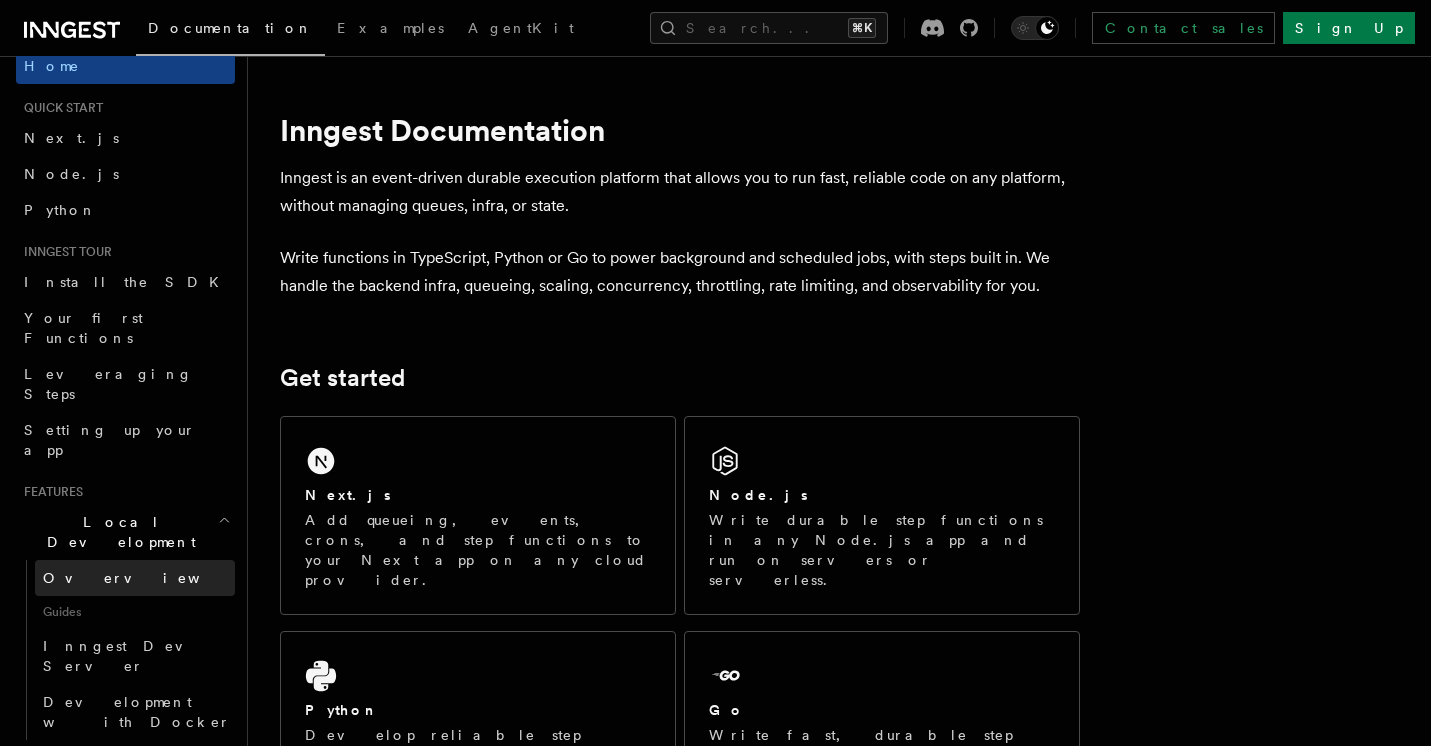 click on "Overview" at bounding box center (146, 578) 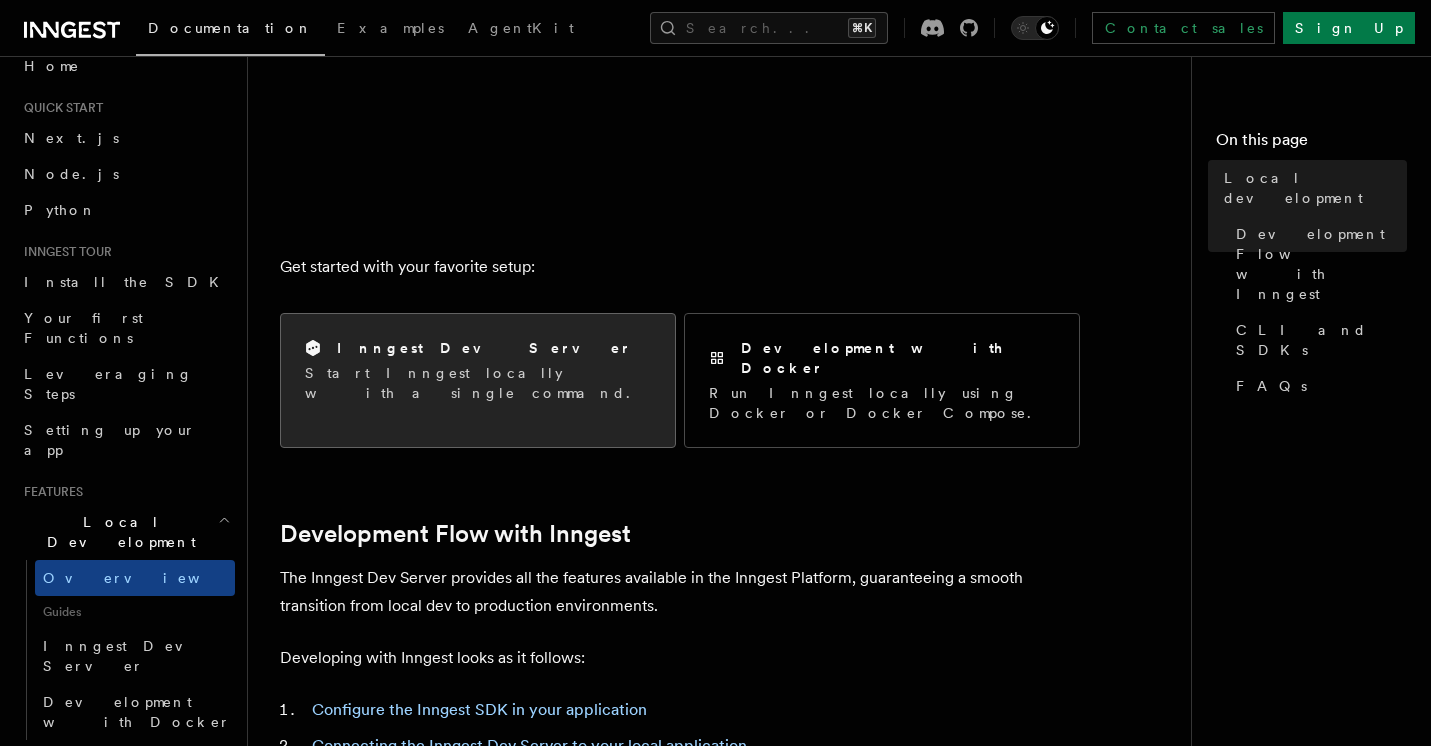 scroll, scrollTop: 612, scrollLeft: 0, axis: vertical 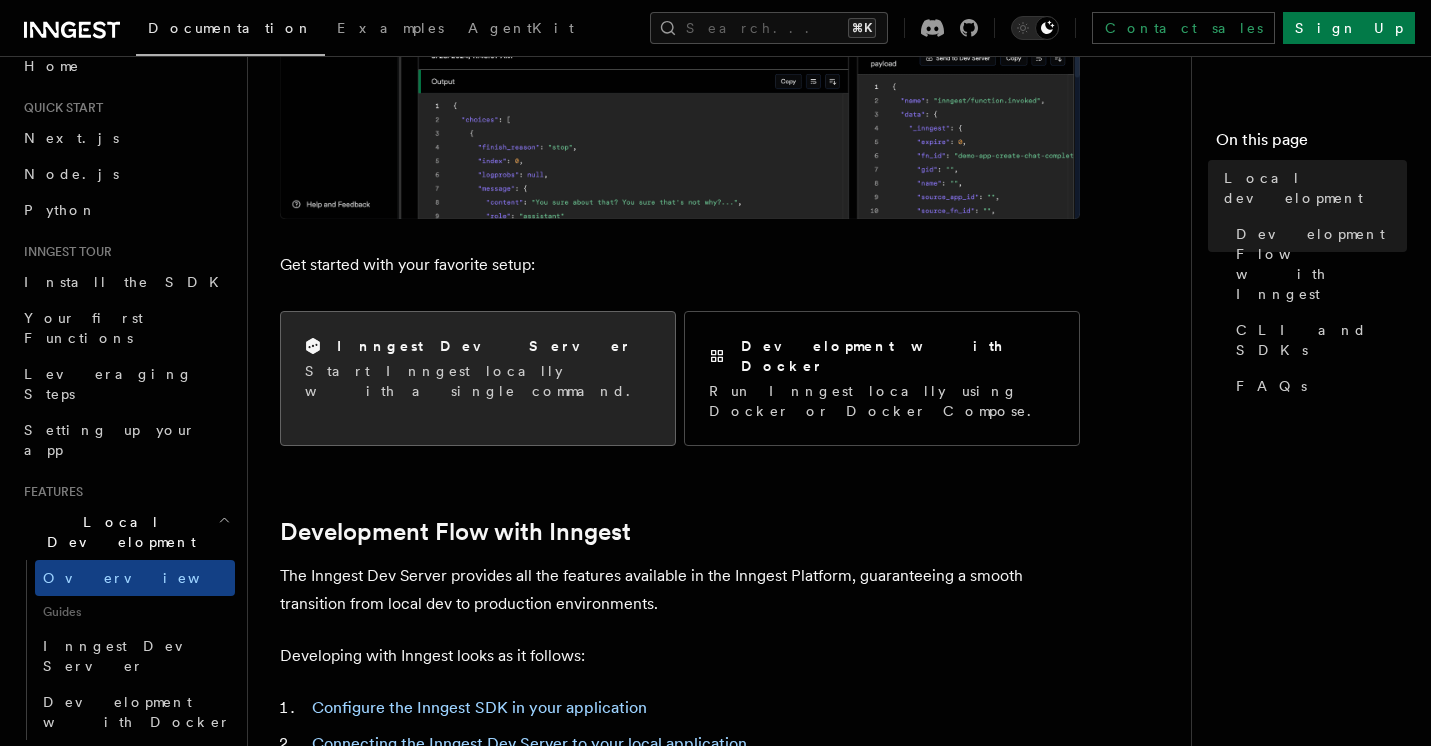 click on "Inngest Dev Server Start Inngest locally with a single command." at bounding box center [478, 368] 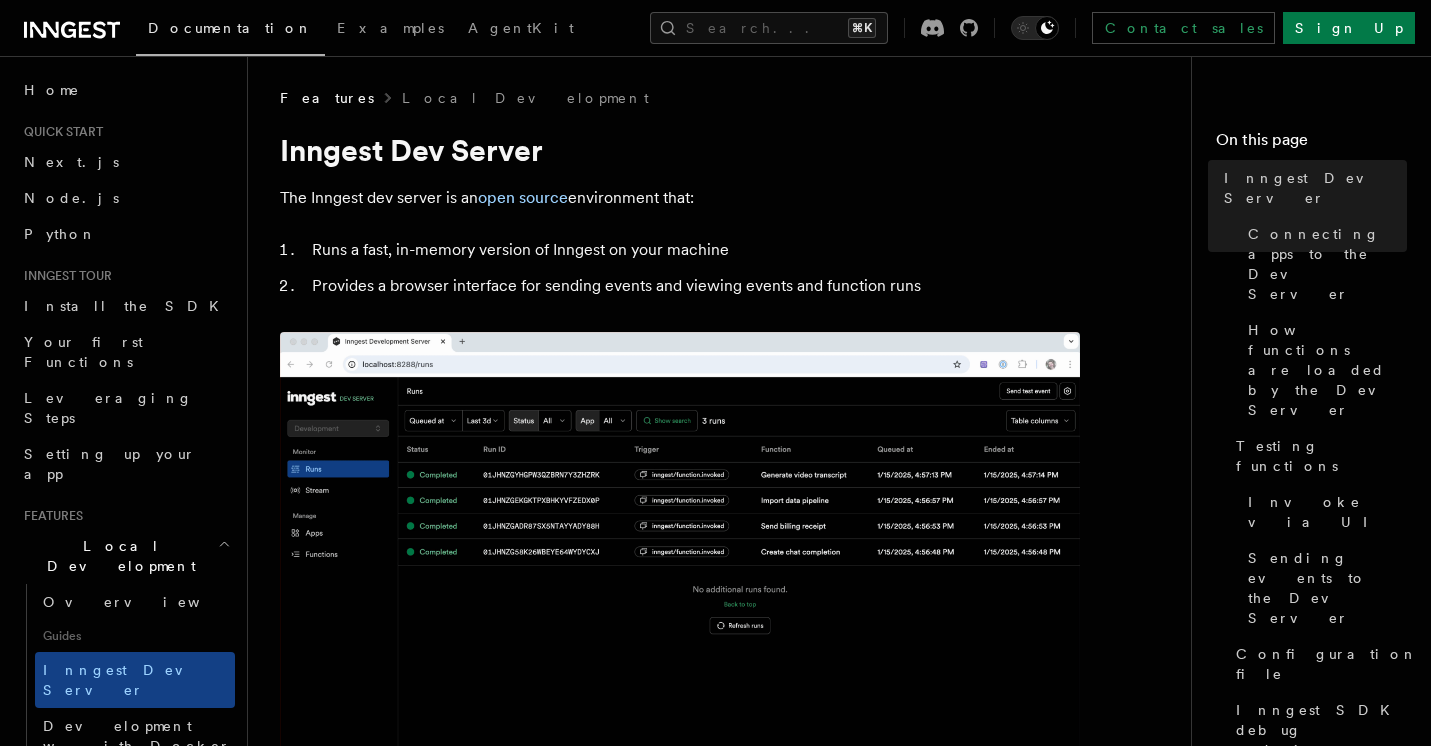 scroll, scrollTop: 0, scrollLeft: 0, axis: both 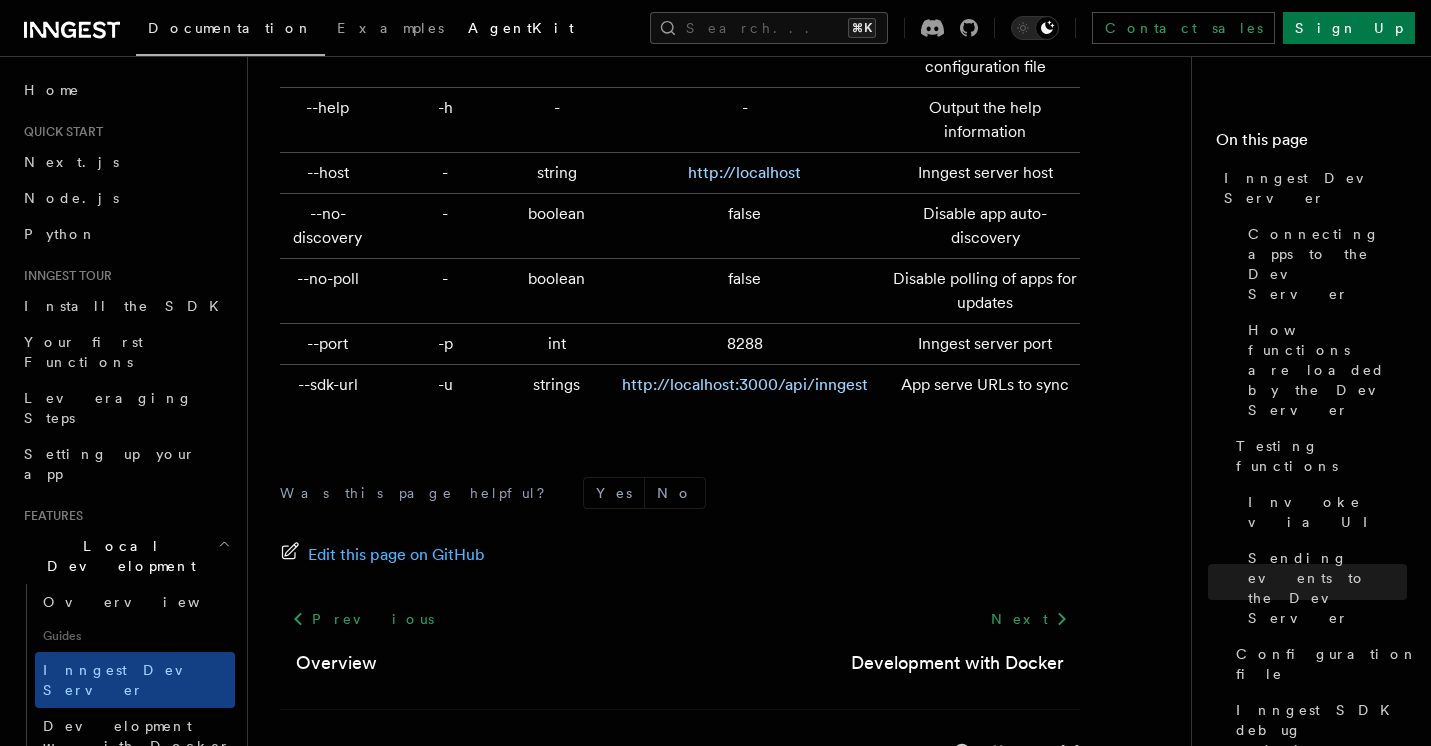 click on "AgentKit" at bounding box center (521, 28) 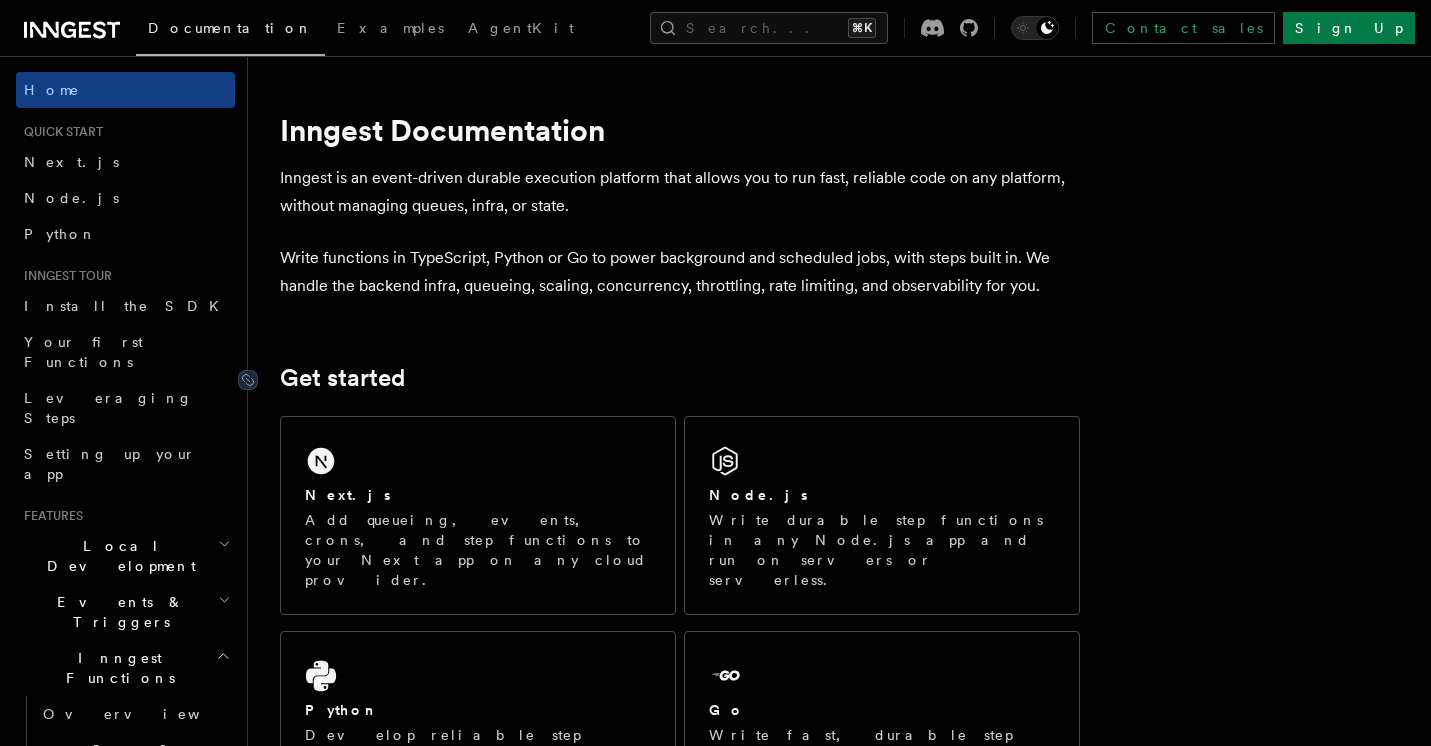 scroll, scrollTop: 0, scrollLeft: 0, axis: both 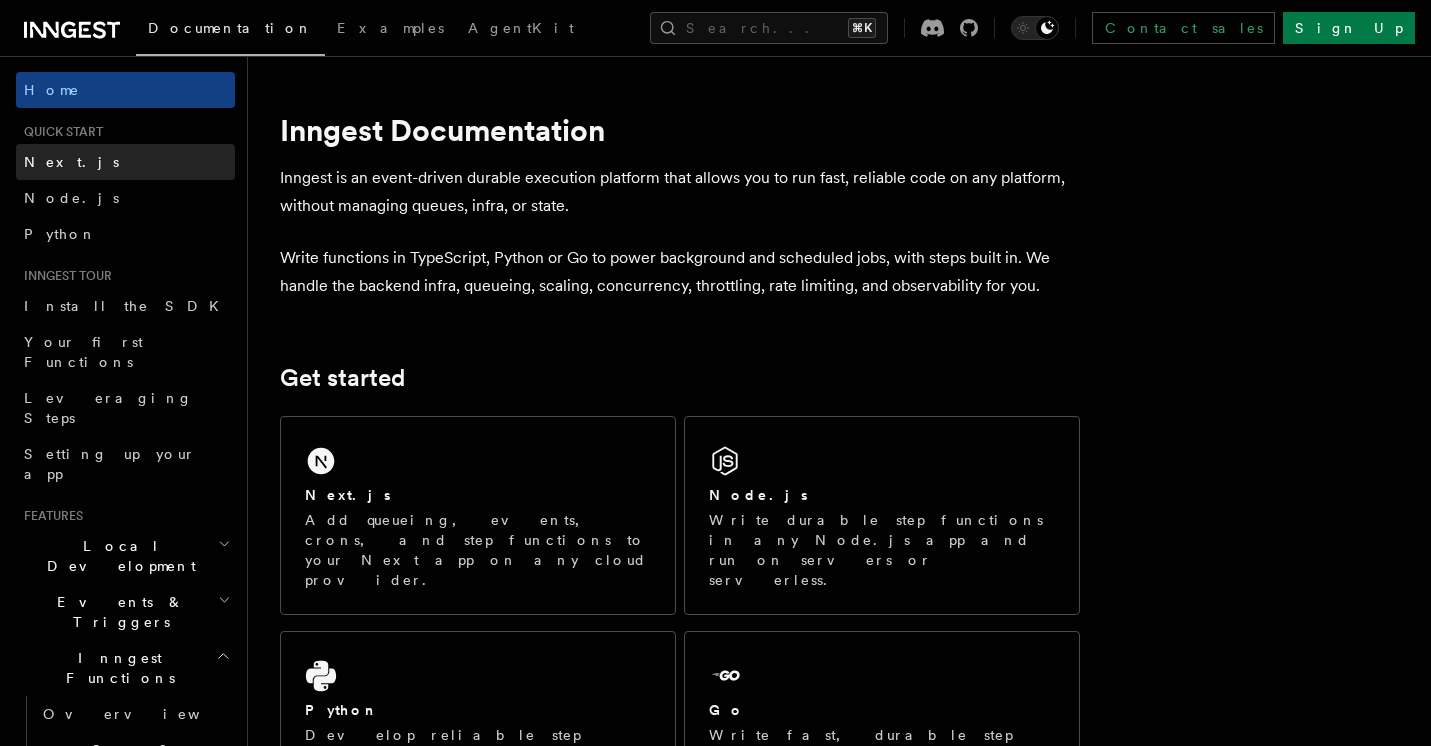click on "Next.js" at bounding box center (125, 162) 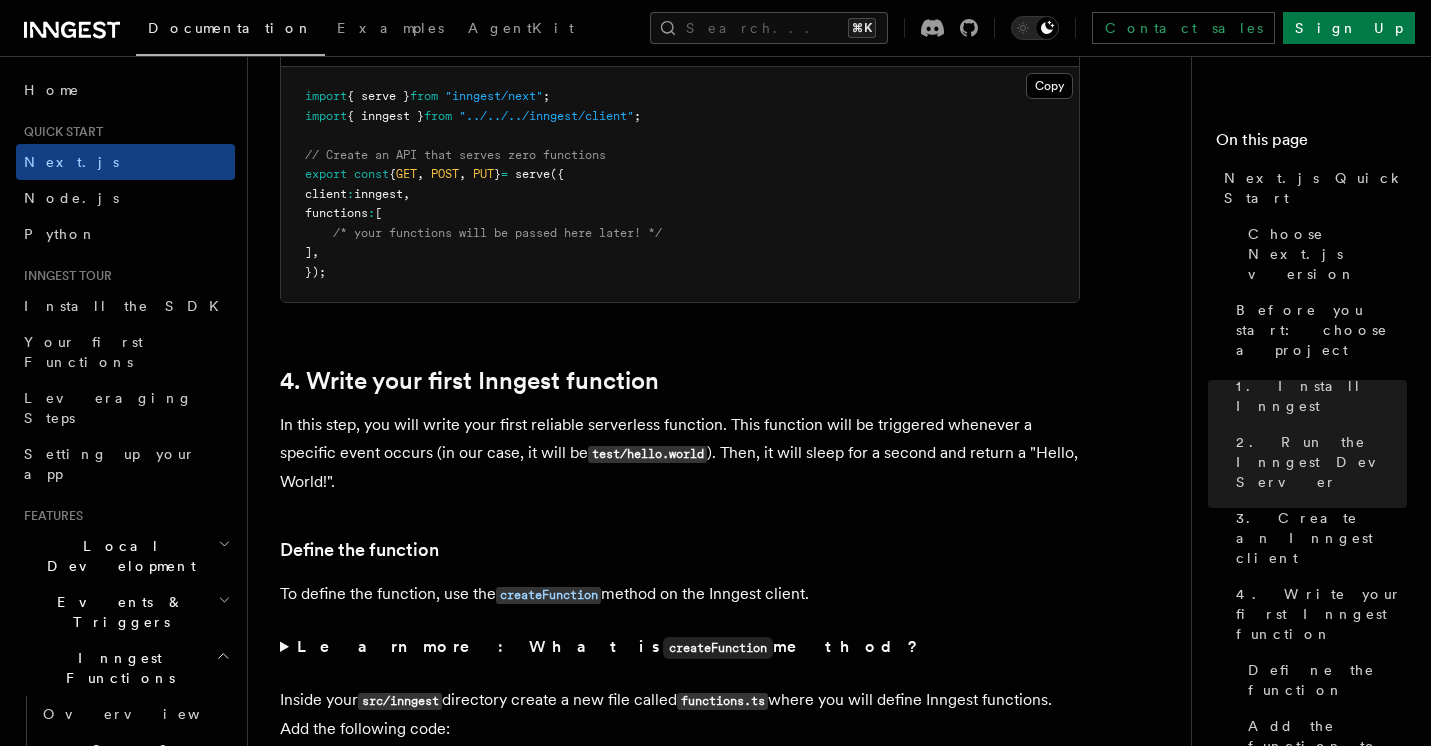 scroll, scrollTop: 2978, scrollLeft: 0, axis: vertical 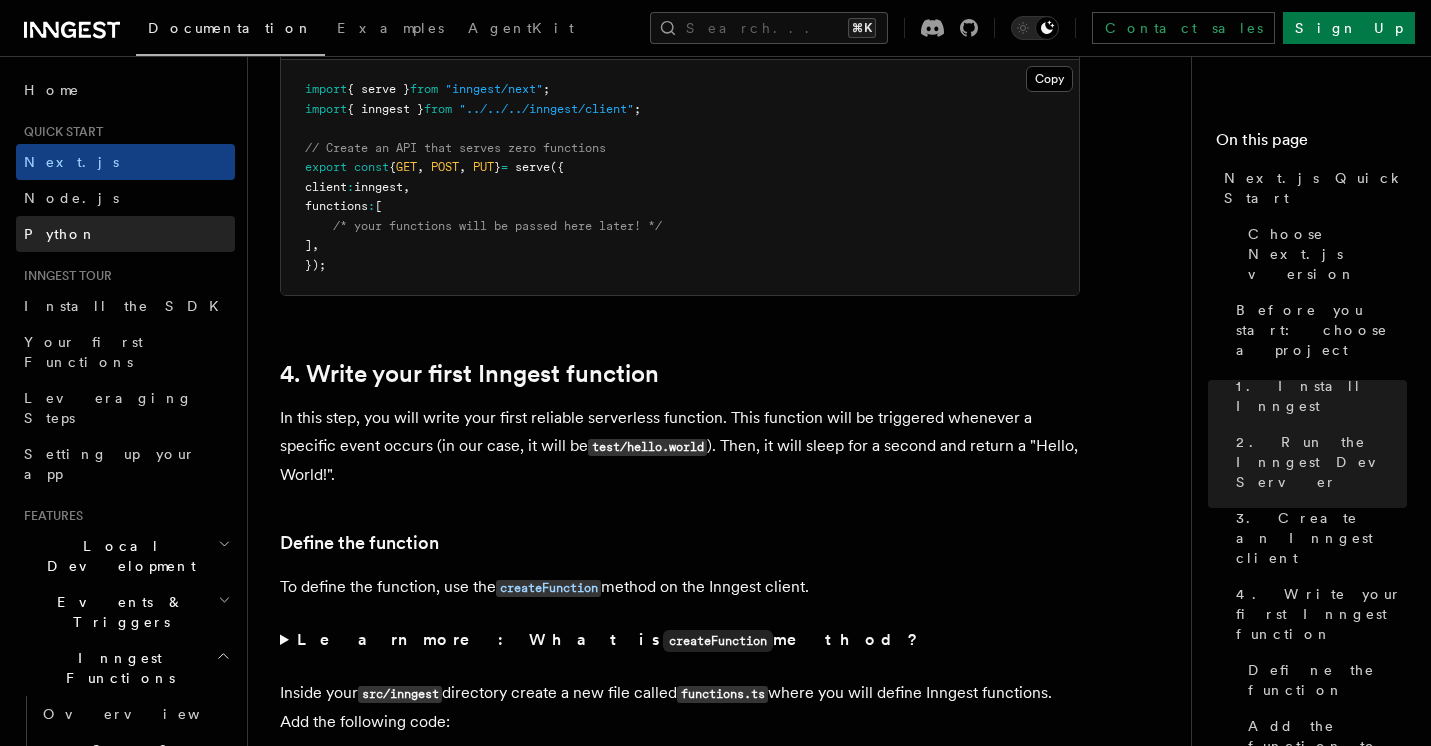 click on "Python" at bounding box center (125, 234) 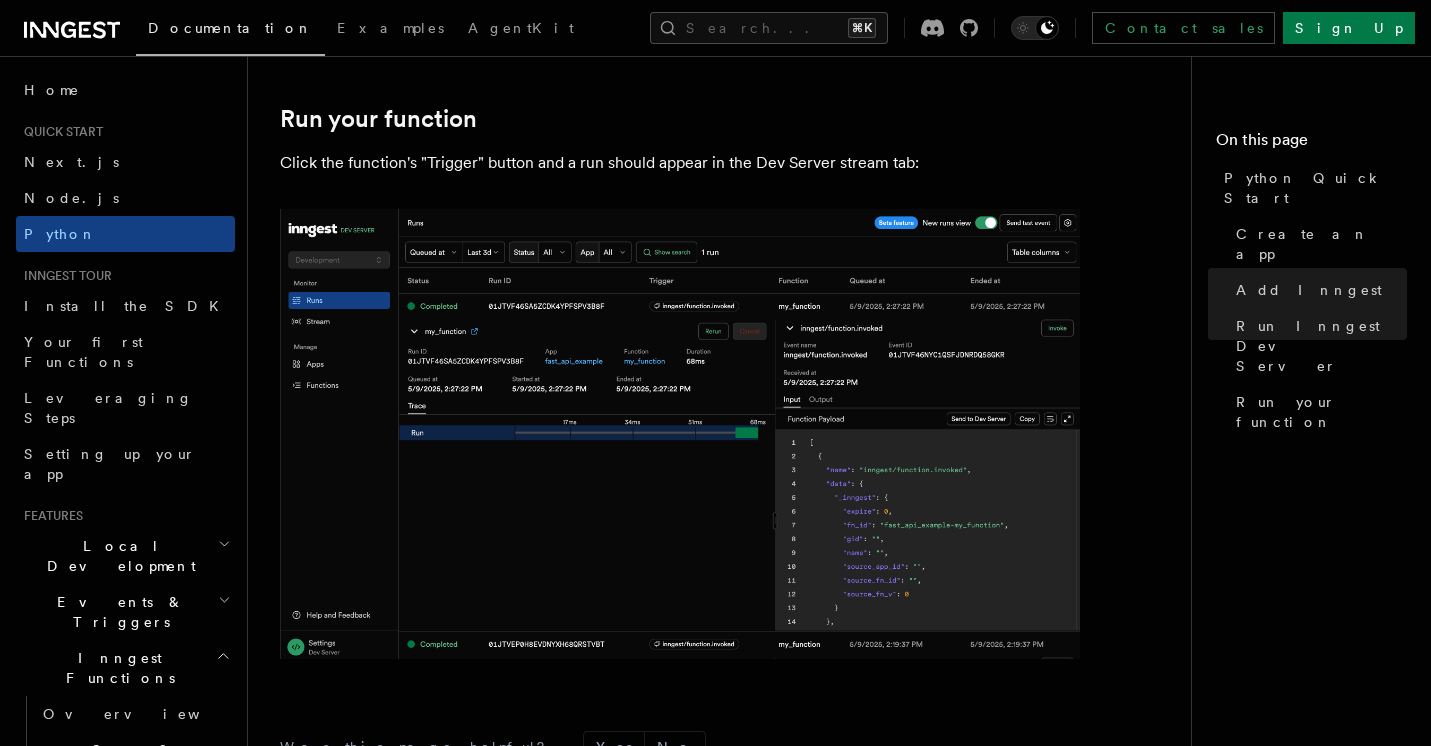 scroll, scrollTop: 4311, scrollLeft: 0, axis: vertical 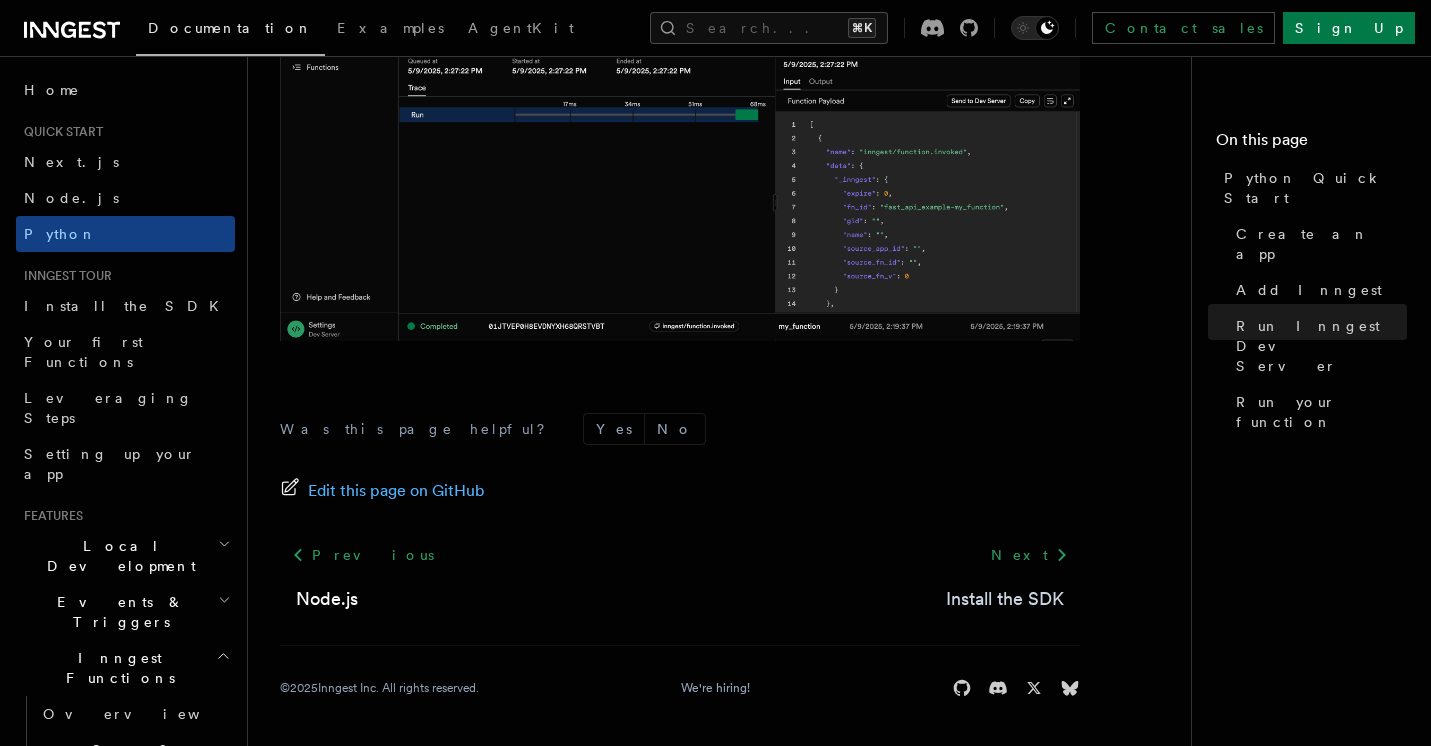 click on "Install the SDK" at bounding box center (1005, 599) 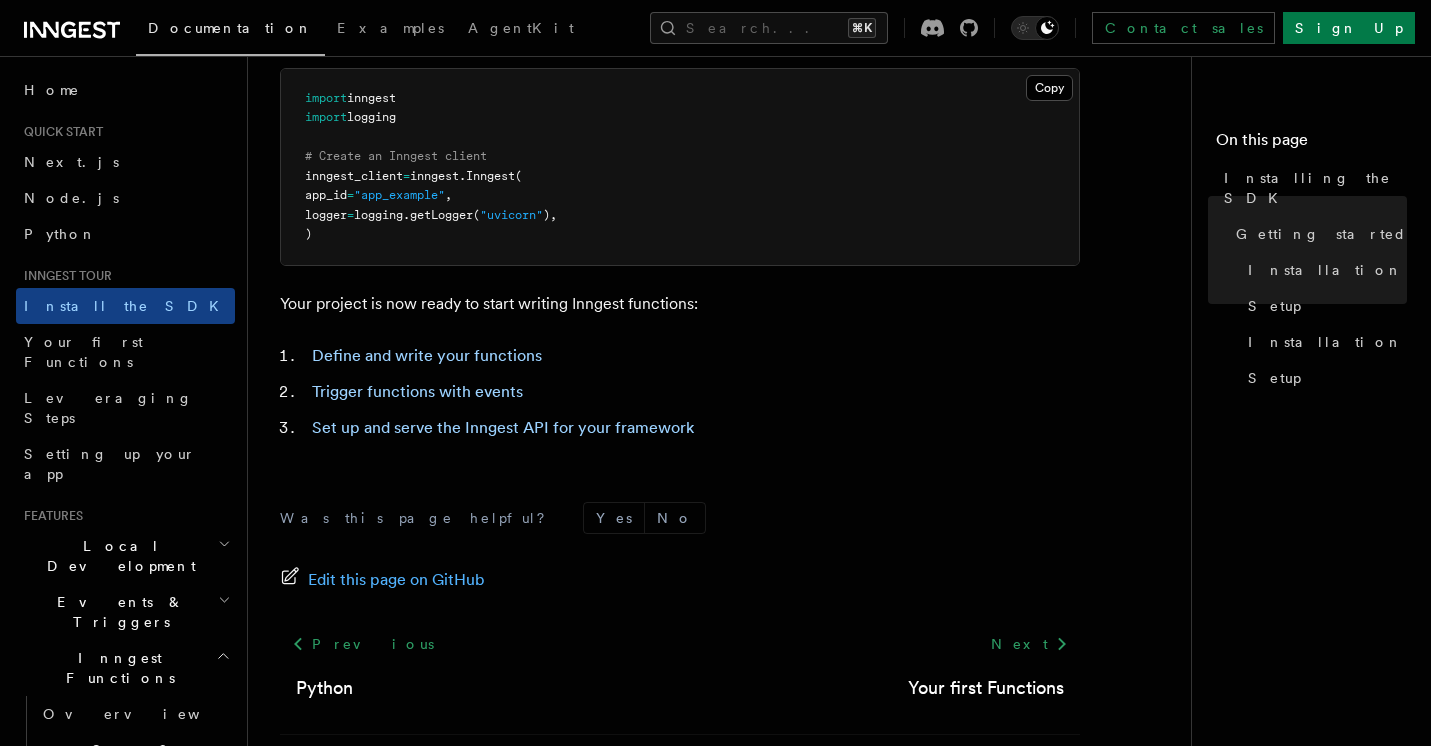 scroll, scrollTop: 936, scrollLeft: 0, axis: vertical 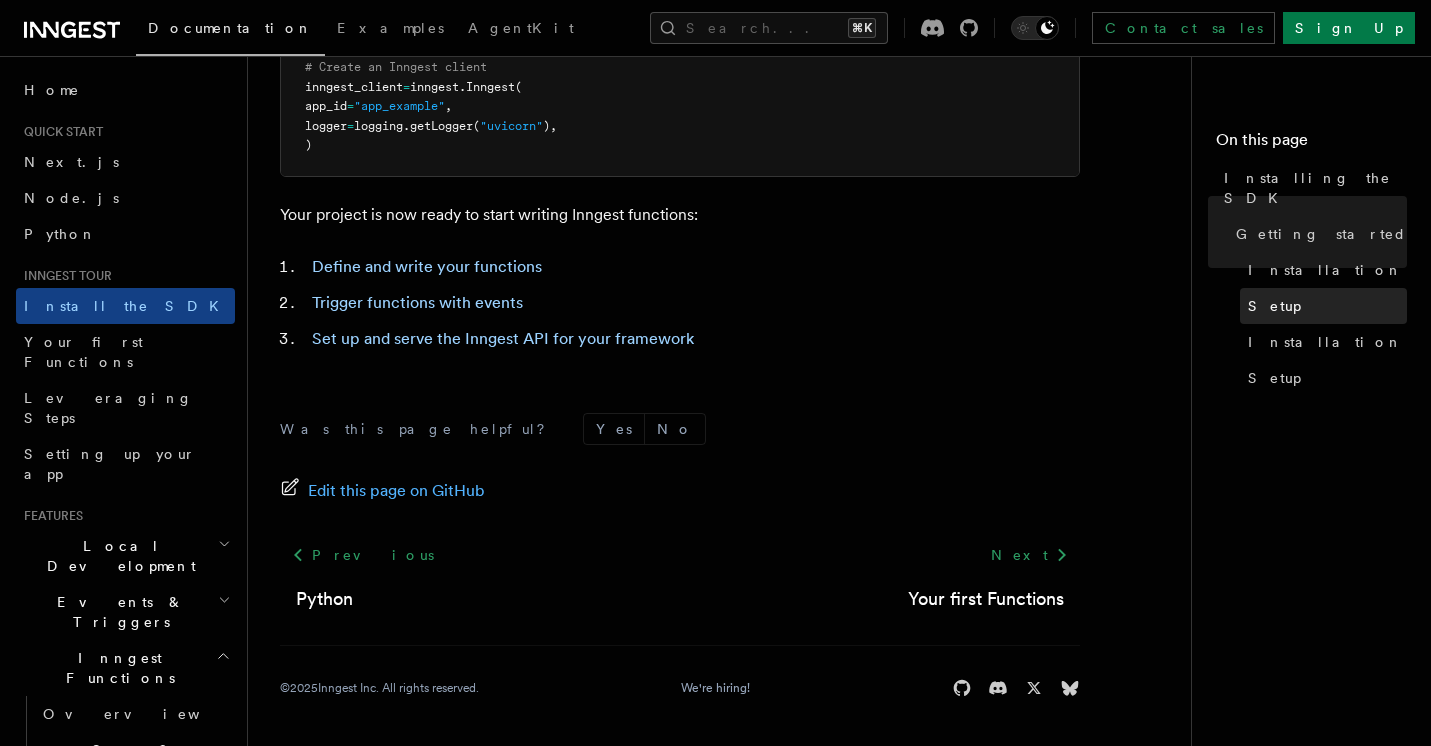 click on "Setup" at bounding box center [1323, 306] 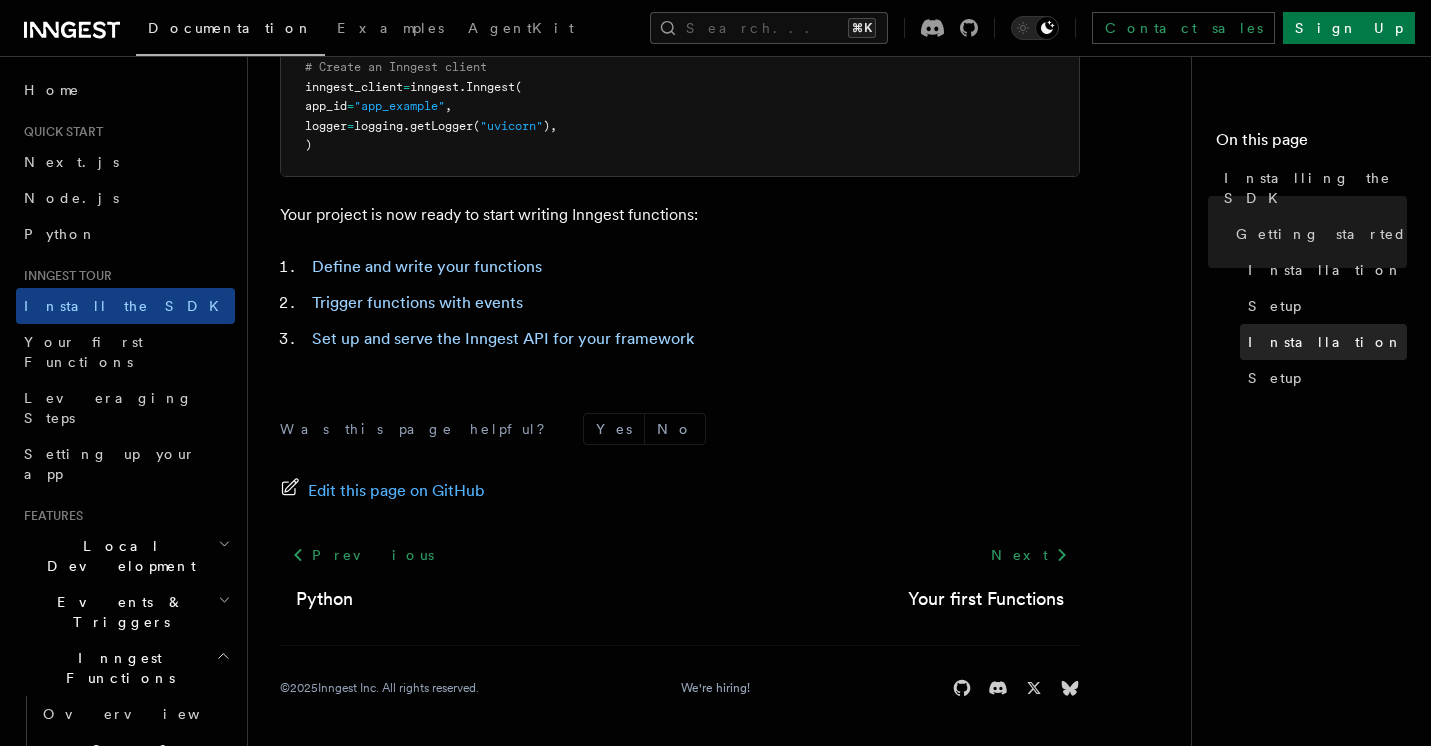 click on "Installation" at bounding box center [1325, 342] 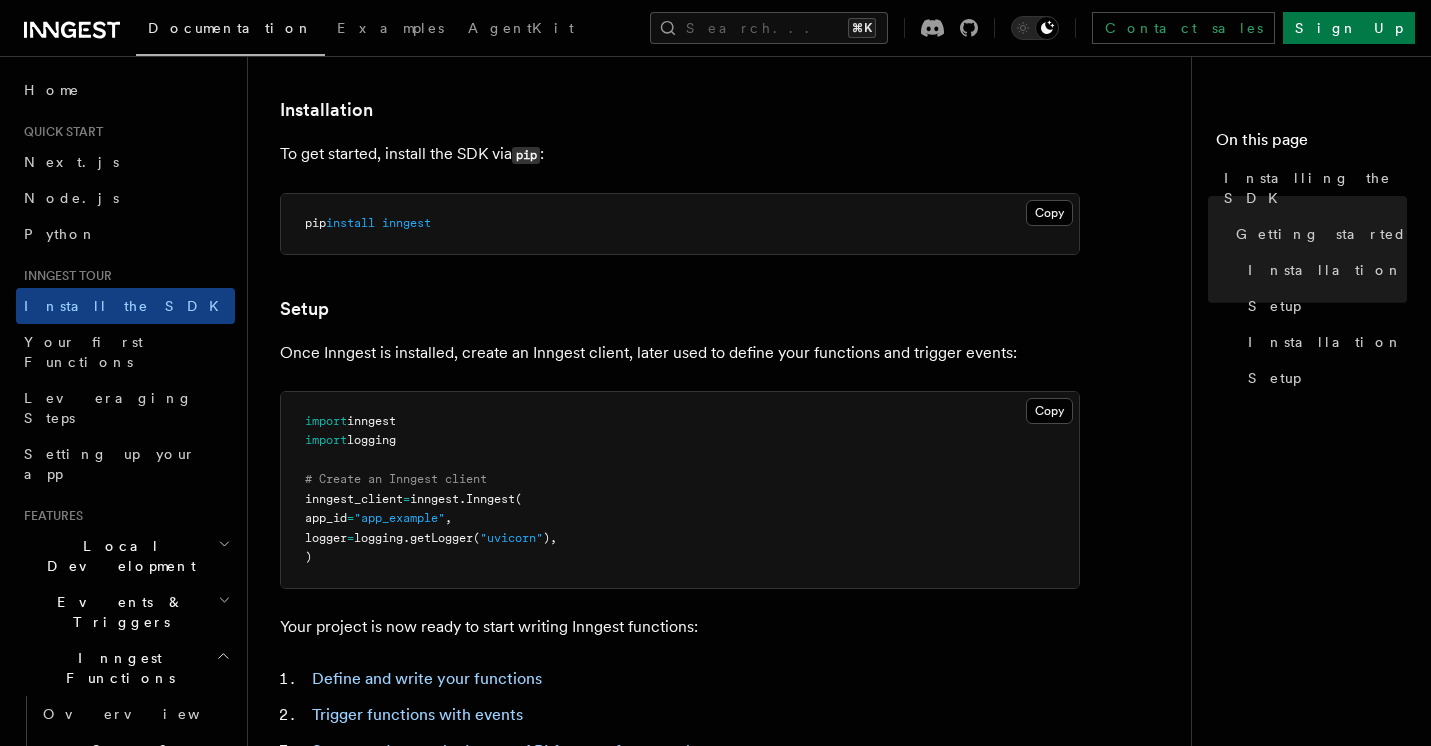 scroll, scrollTop: 524, scrollLeft: 0, axis: vertical 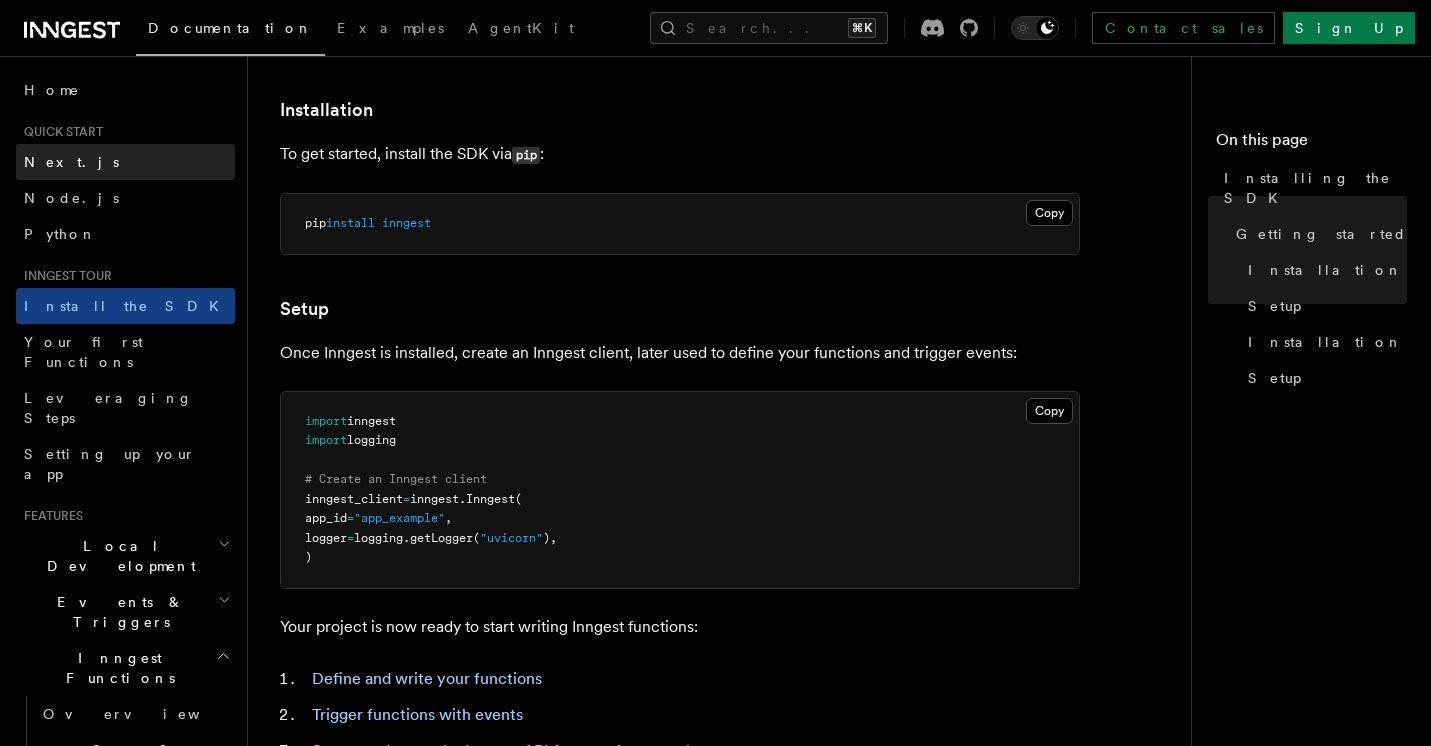 click on "Next.js" at bounding box center [125, 162] 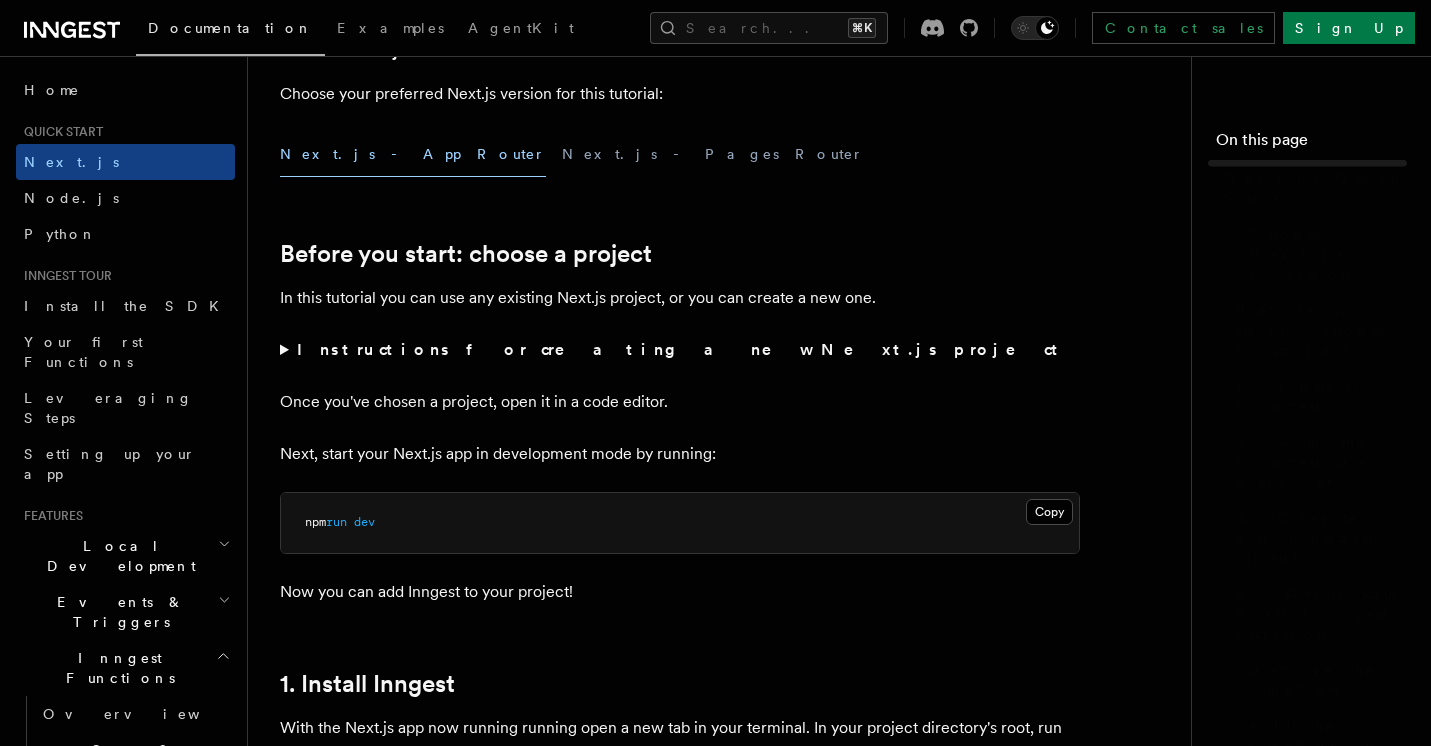scroll, scrollTop: 0, scrollLeft: 0, axis: both 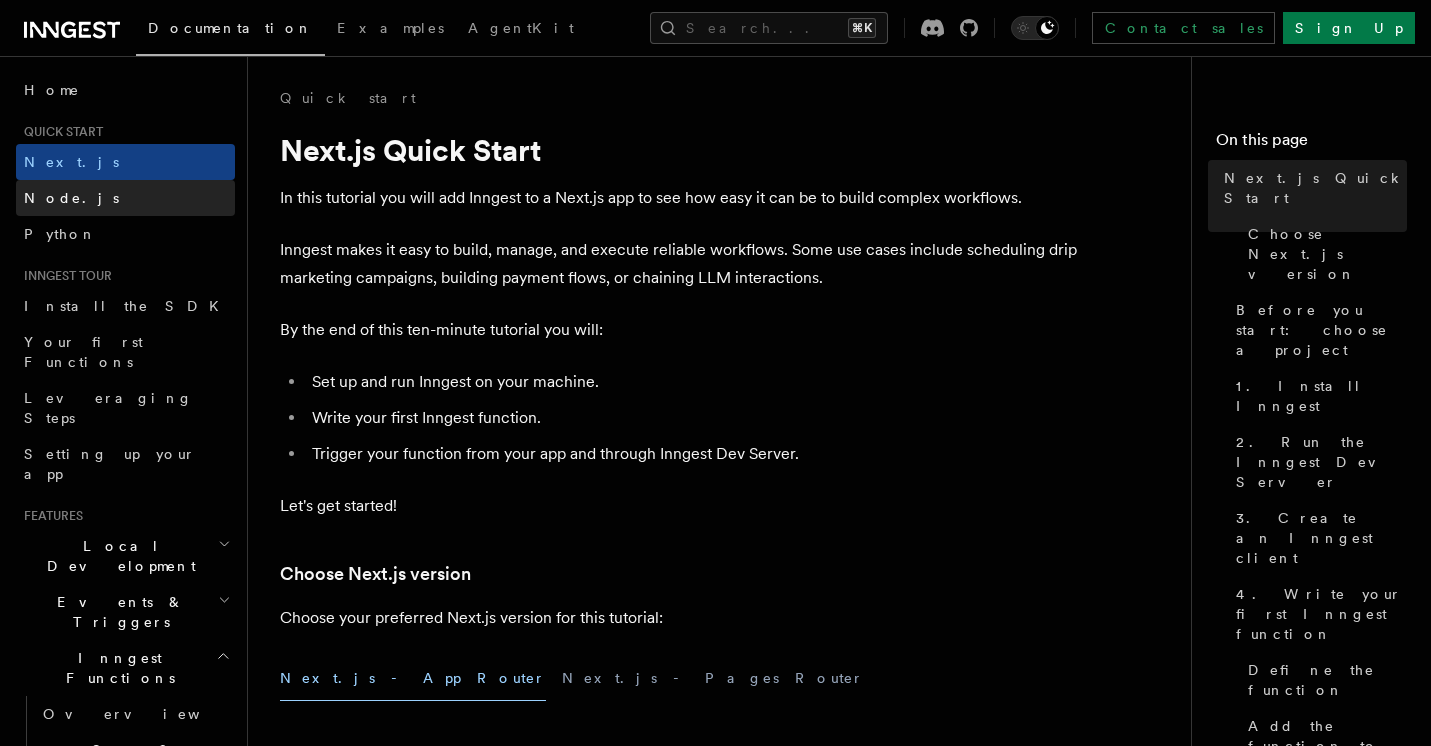 click on "Node.js" at bounding box center [71, 198] 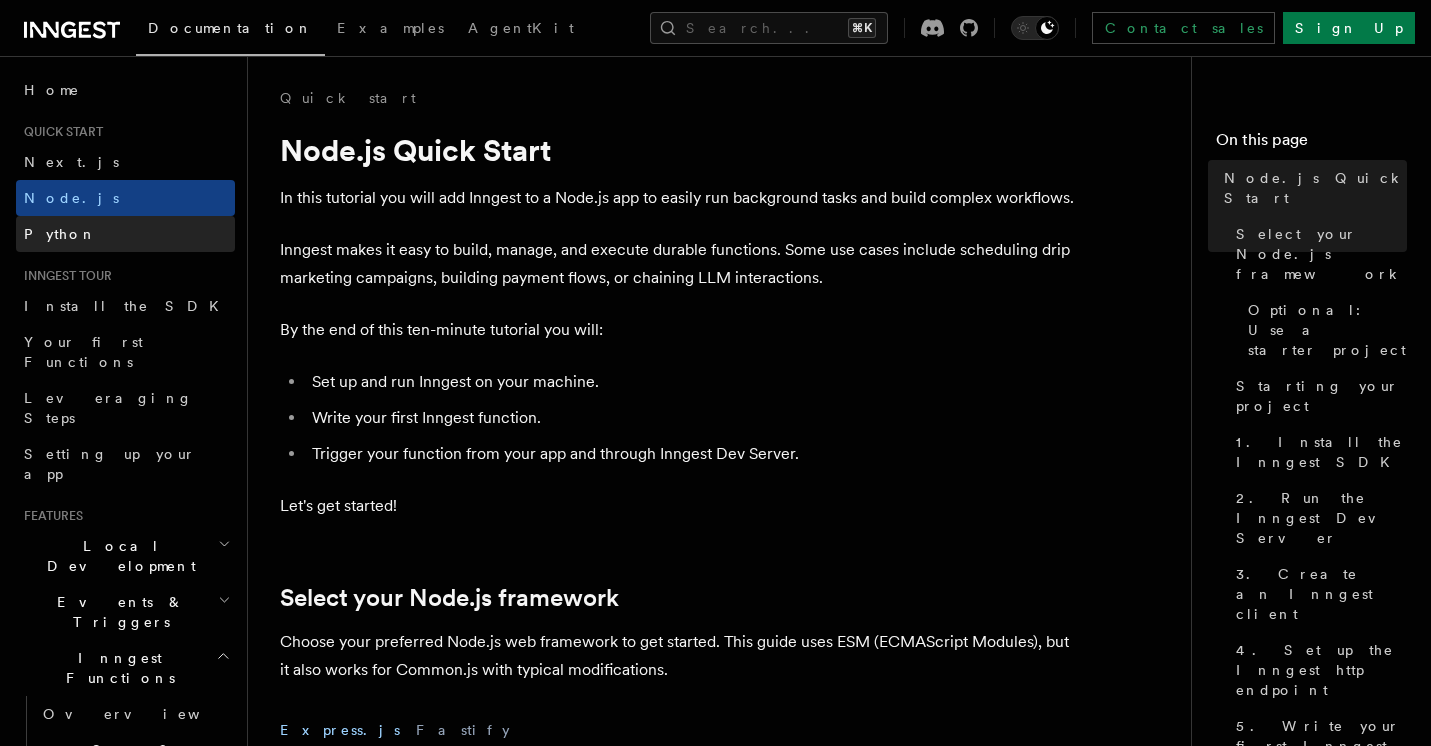 click on "Python" at bounding box center [125, 234] 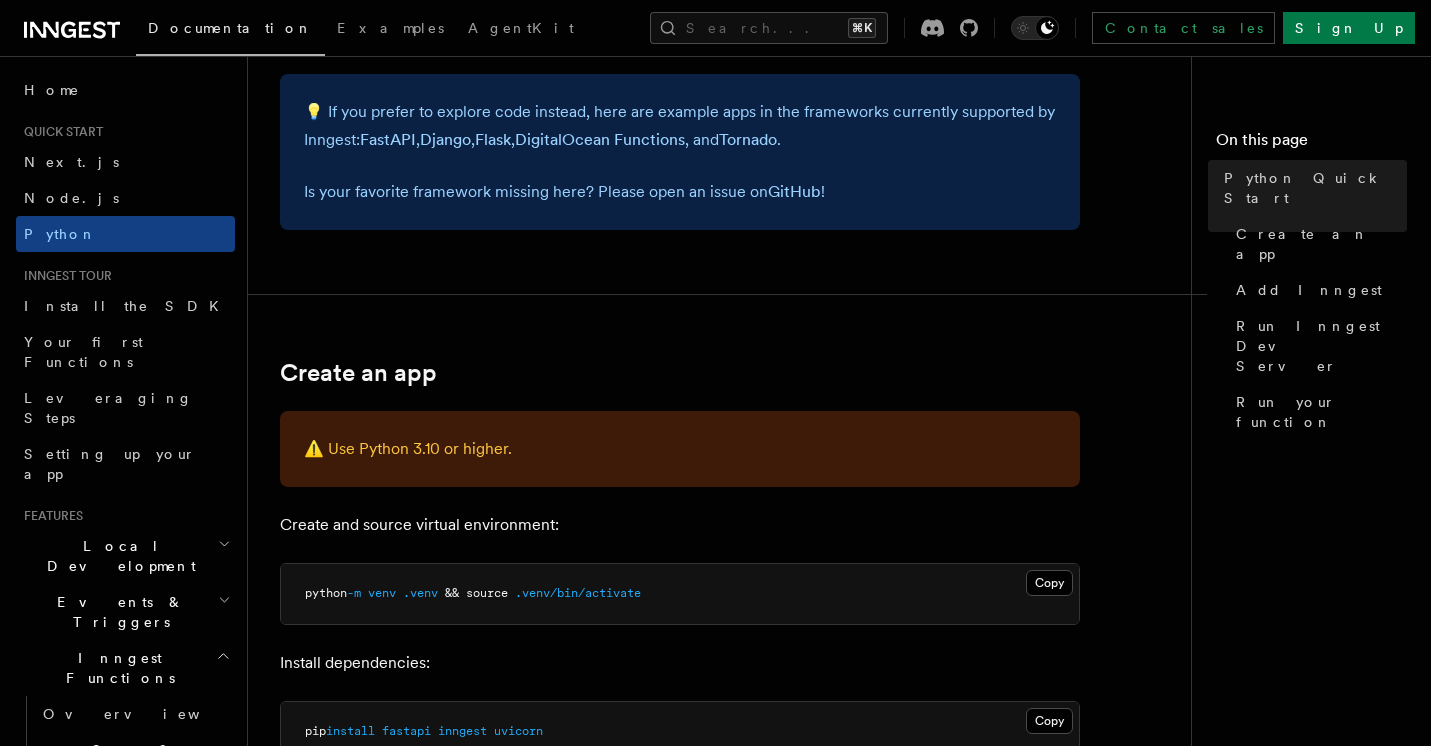 scroll, scrollTop: 173, scrollLeft: 0, axis: vertical 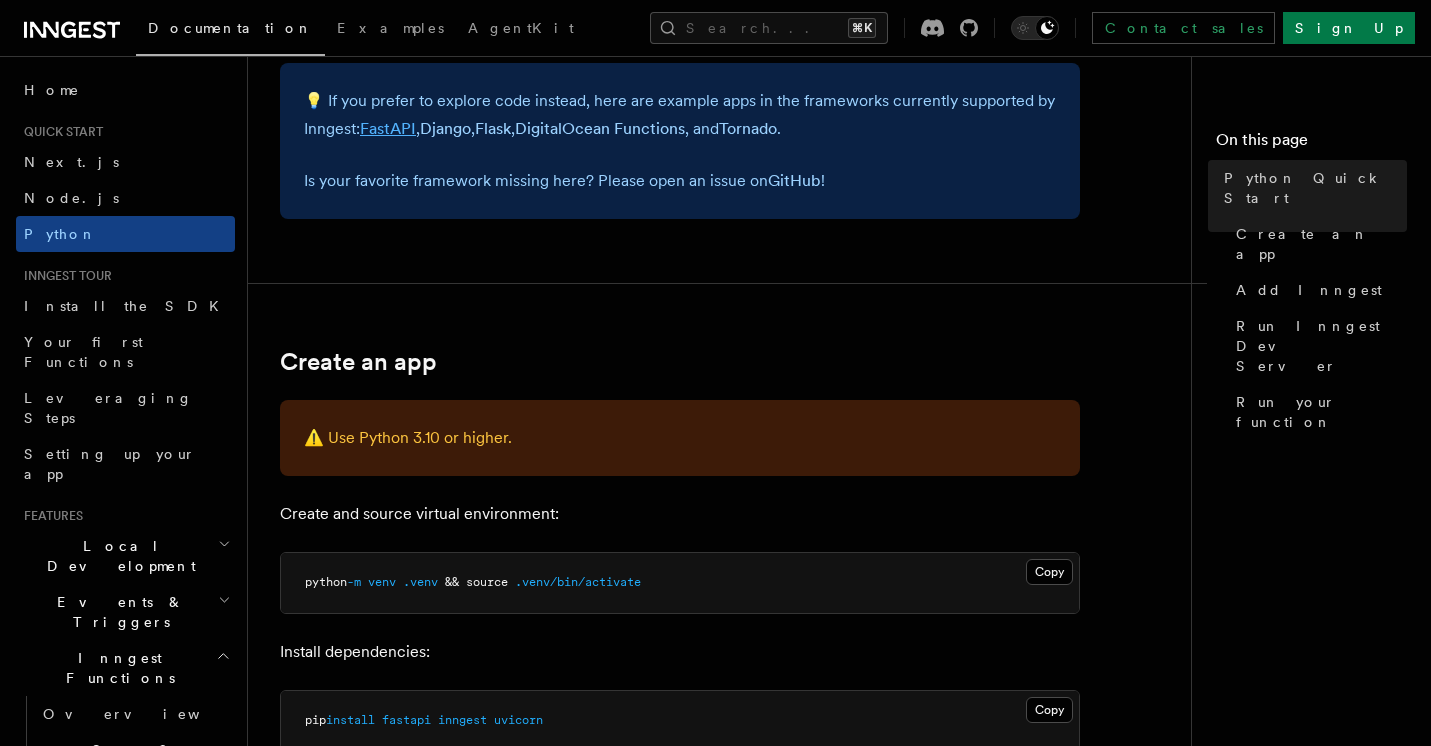 click on "FastAPI" at bounding box center (388, 128) 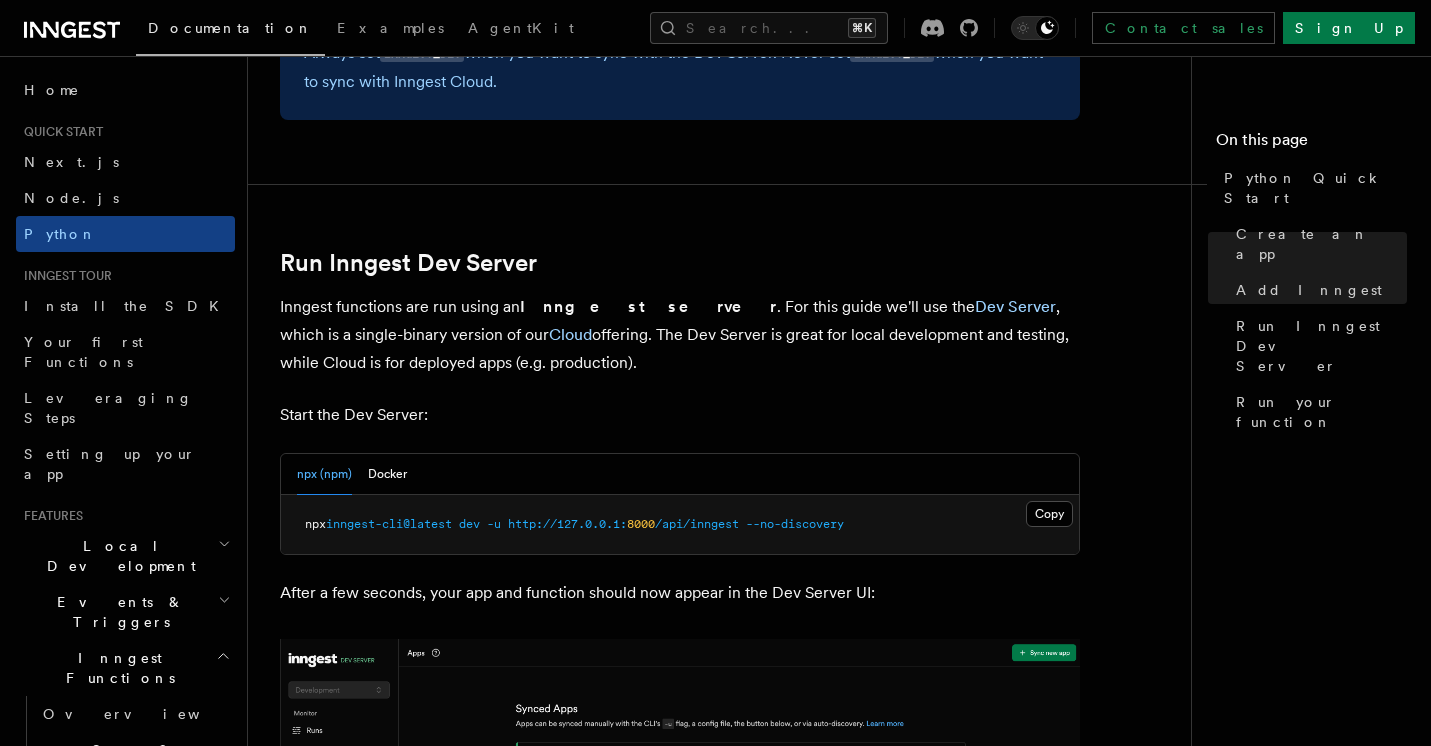 scroll, scrollTop: 2293, scrollLeft: 0, axis: vertical 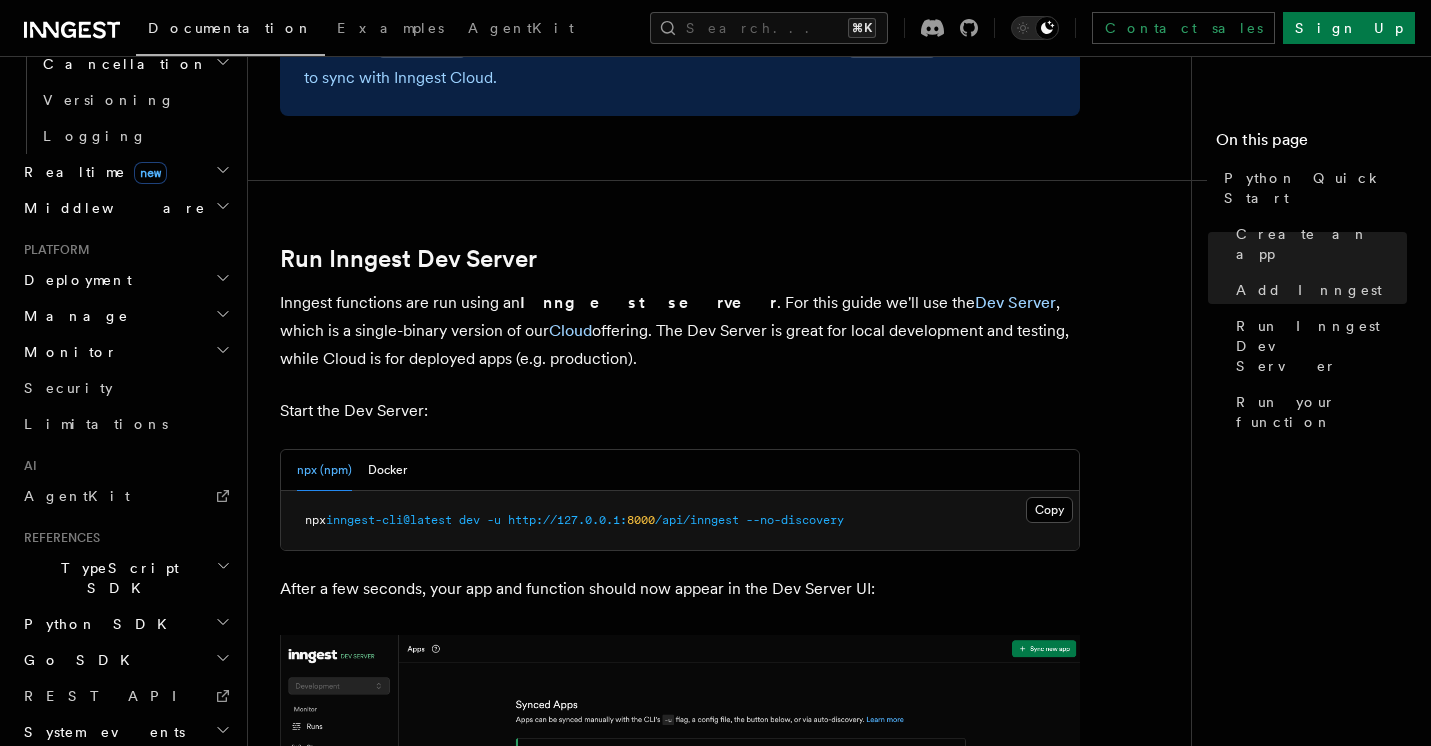 click on "Python SDK" at bounding box center (125, 624) 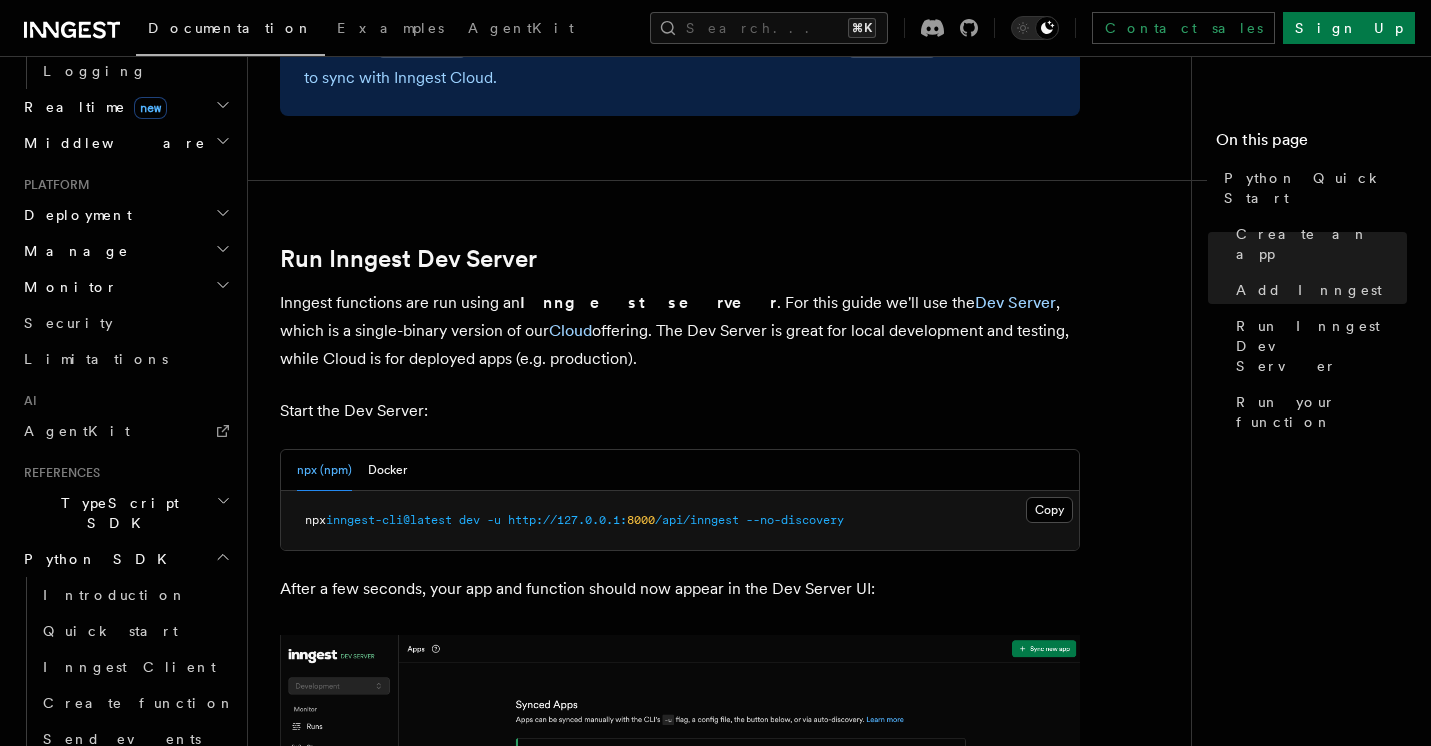scroll, scrollTop: 928, scrollLeft: 0, axis: vertical 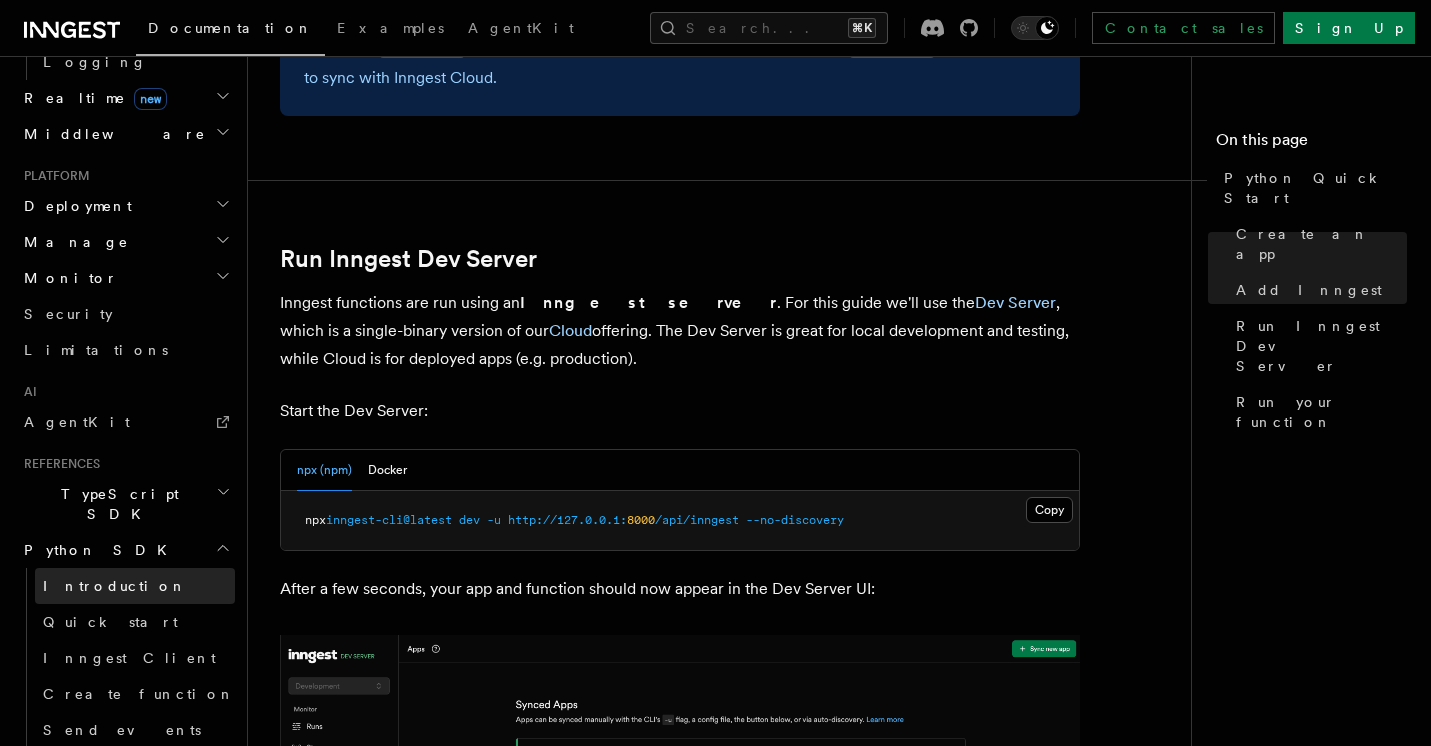 click on "Introduction" at bounding box center (115, 586) 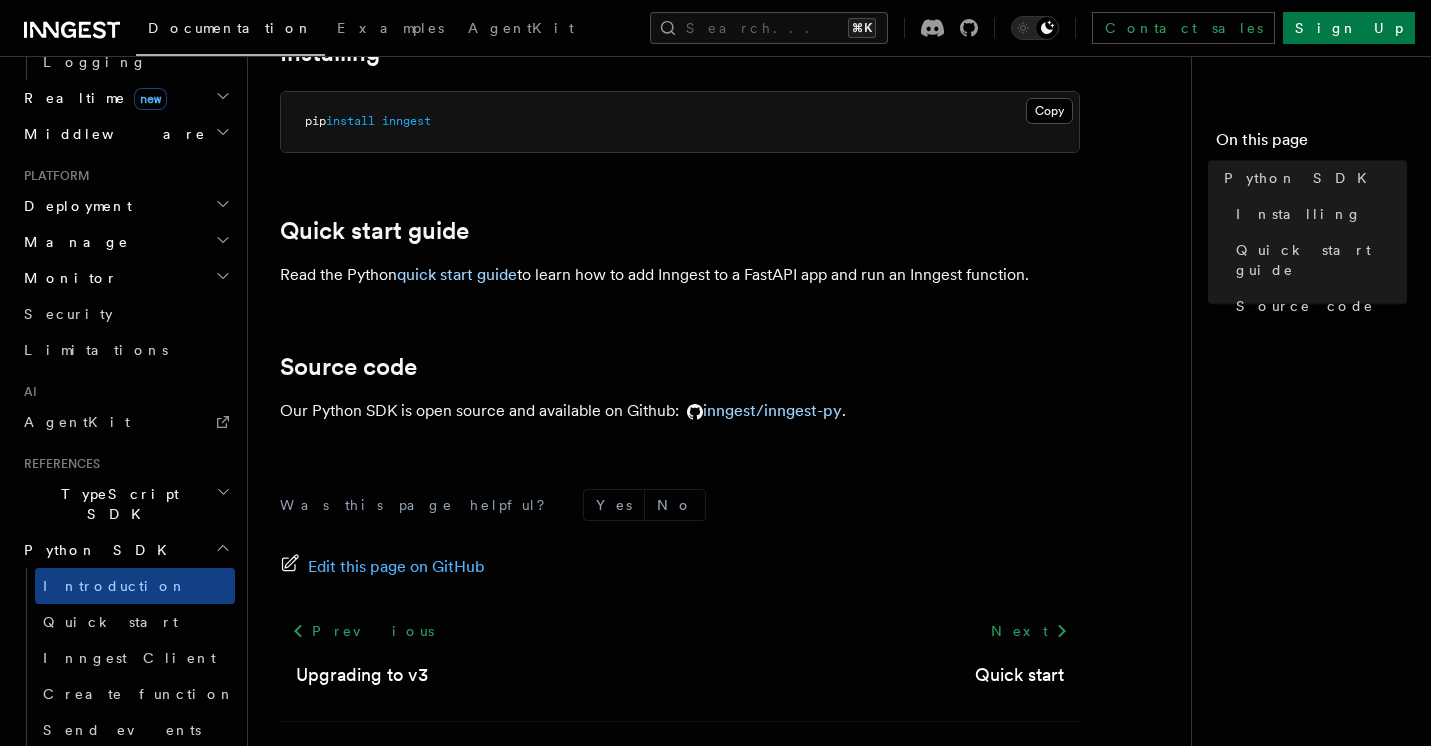 scroll, scrollTop: 220, scrollLeft: 0, axis: vertical 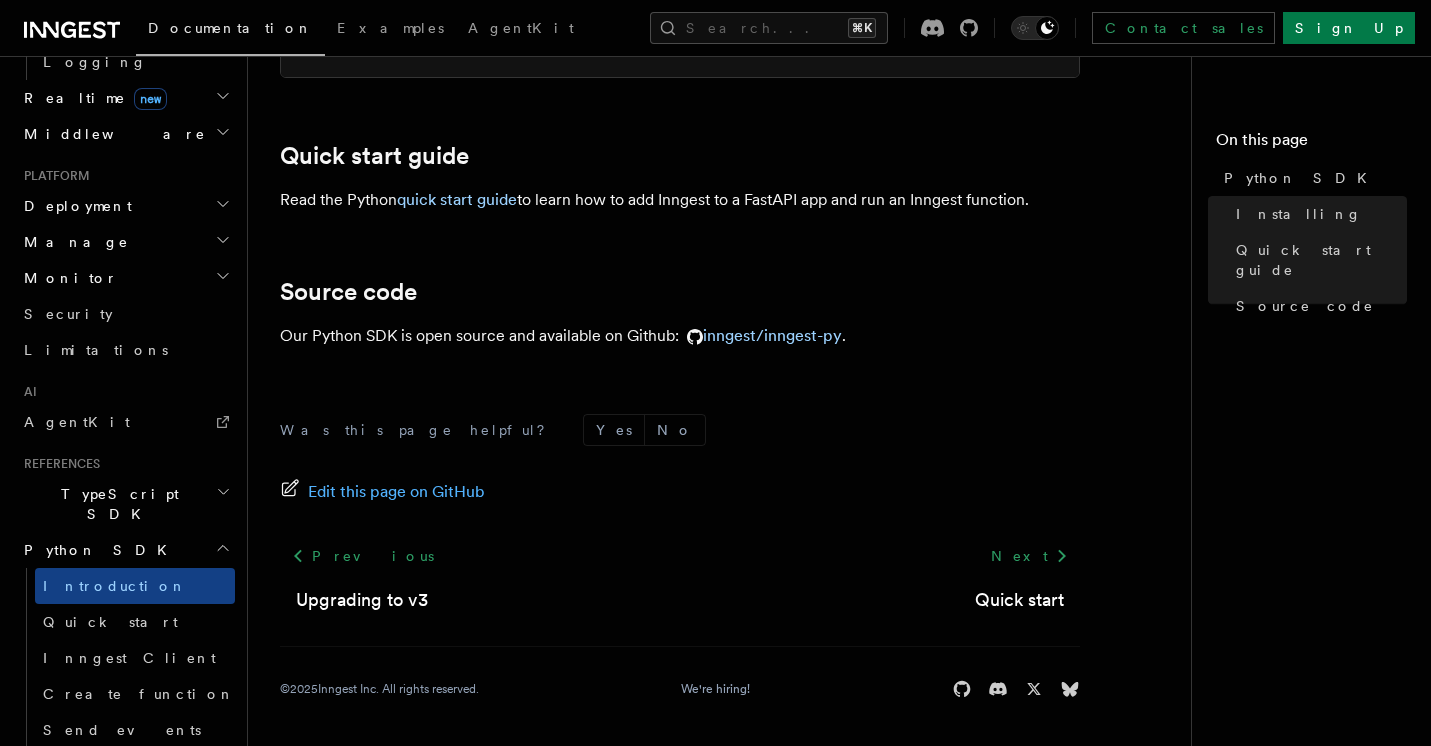 click on "Was this page helpful? Yes No Edit this page on GitHub Previous Upgrading to v3 Next Quick start ©  2025  Inngest Inc. All rights reserved. We're hiring! Star our open source repository Join our Discord community Follow us on X Follow us on Bluesky" at bounding box center [680, 556] 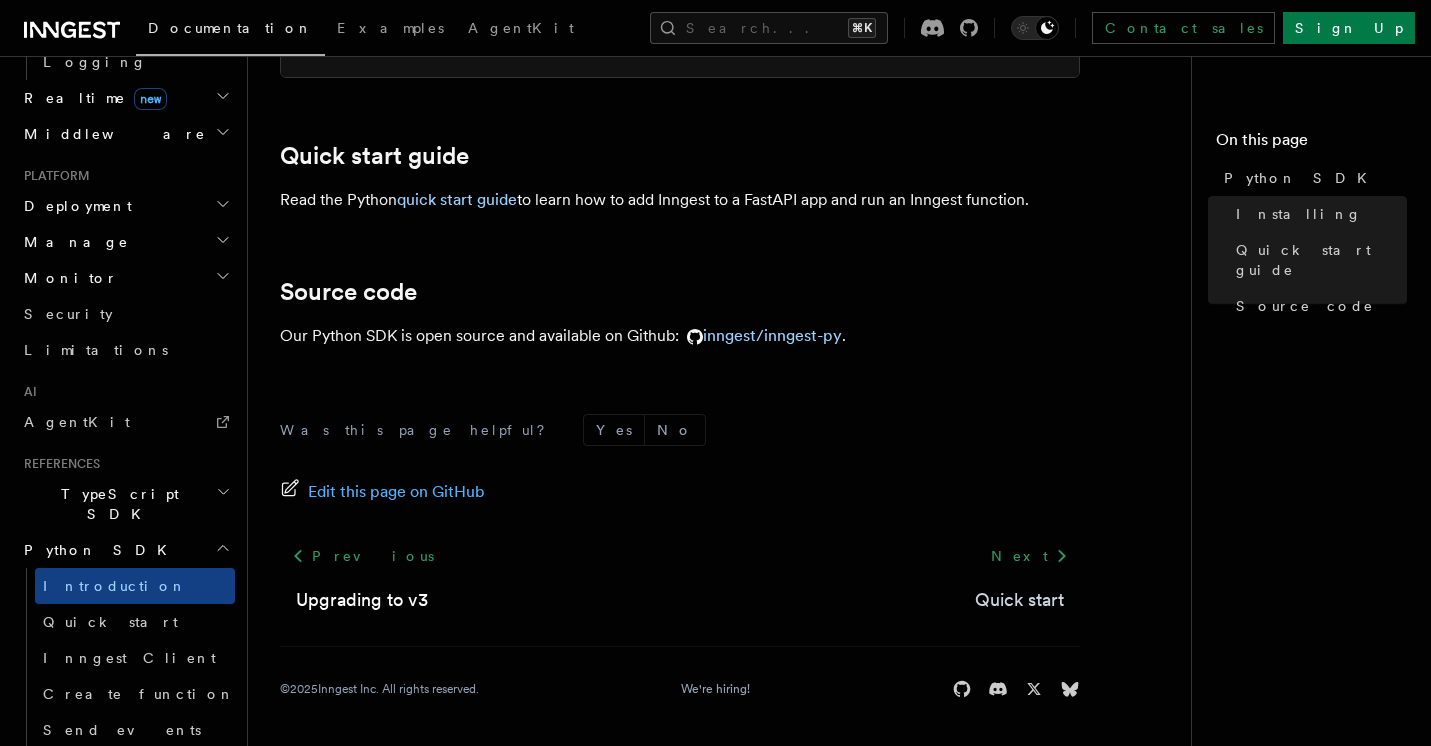click on "Quick start" at bounding box center (1019, 600) 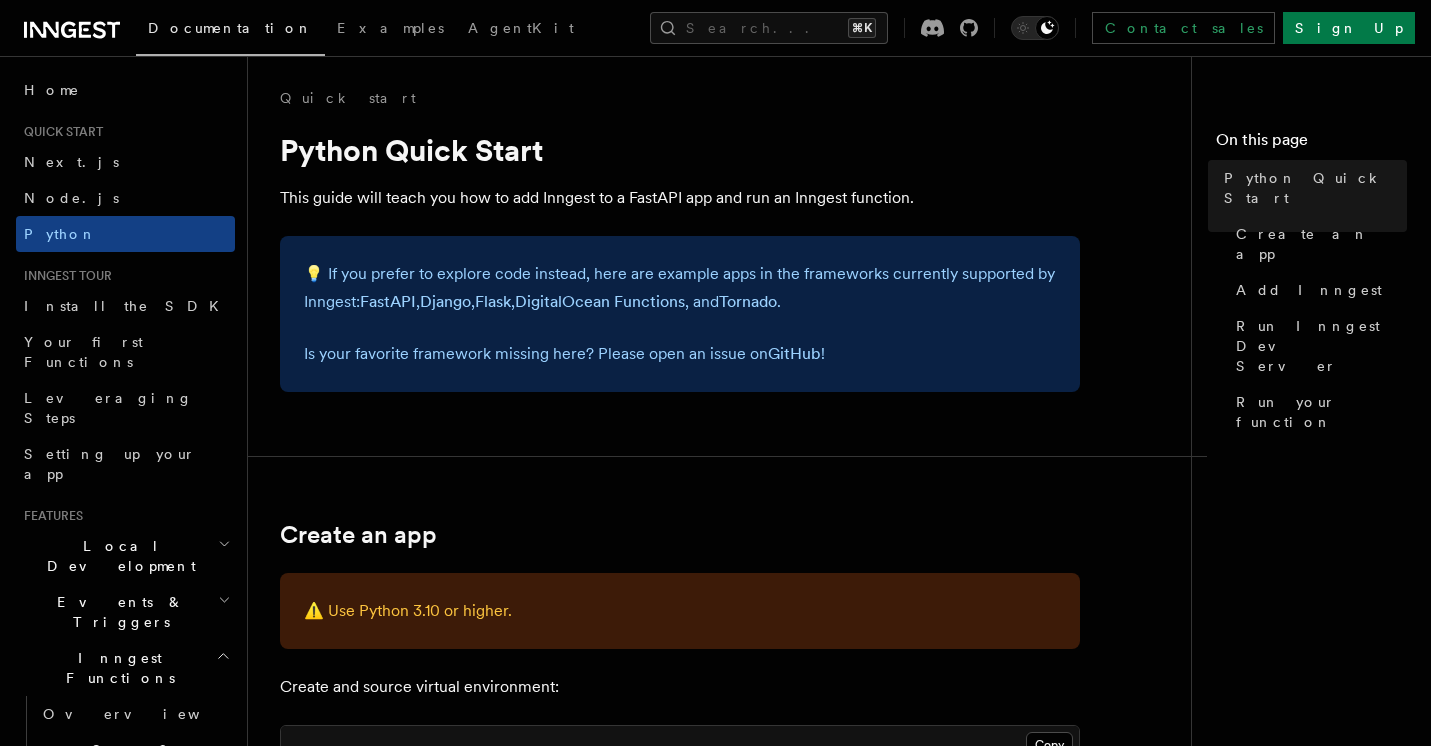 scroll, scrollTop: 0, scrollLeft: 0, axis: both 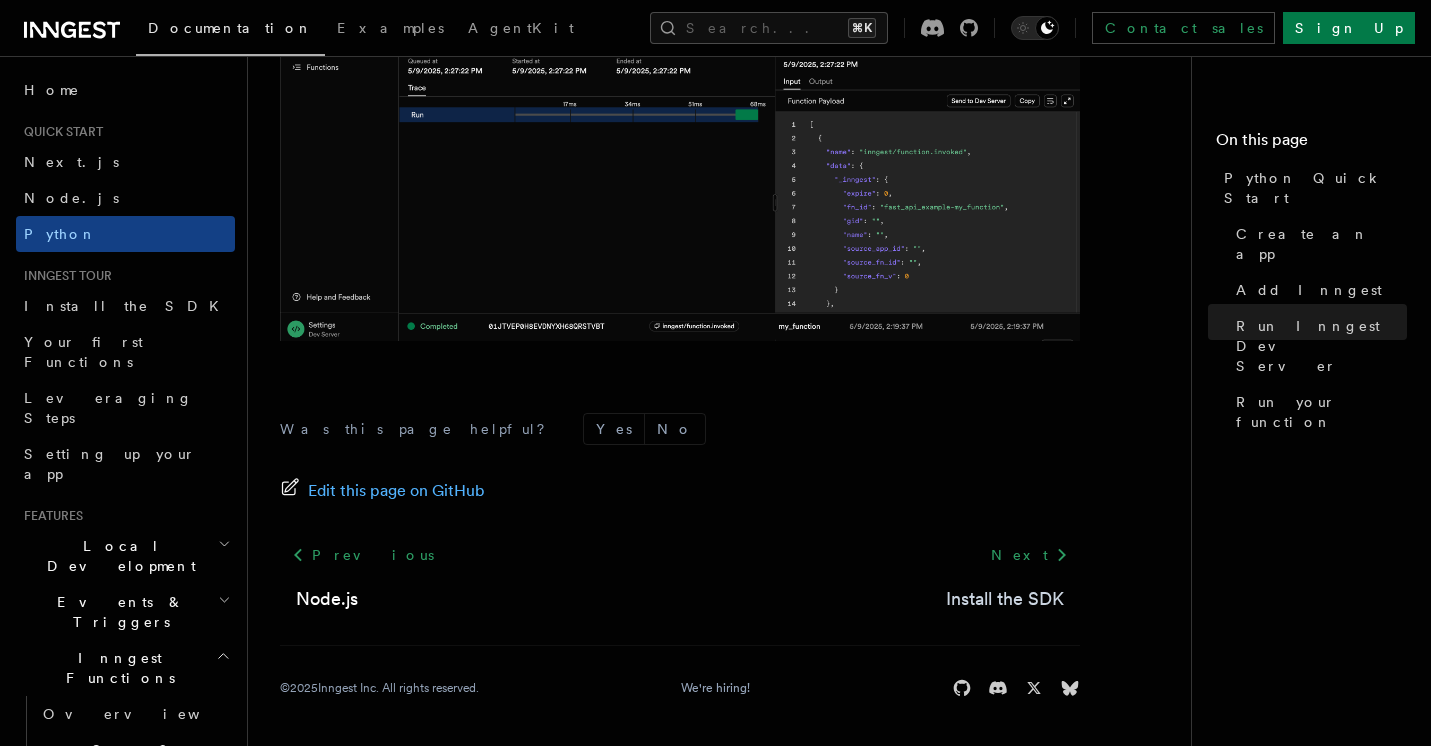 click on "Install the SDK" at bounding box center [1005, 599] 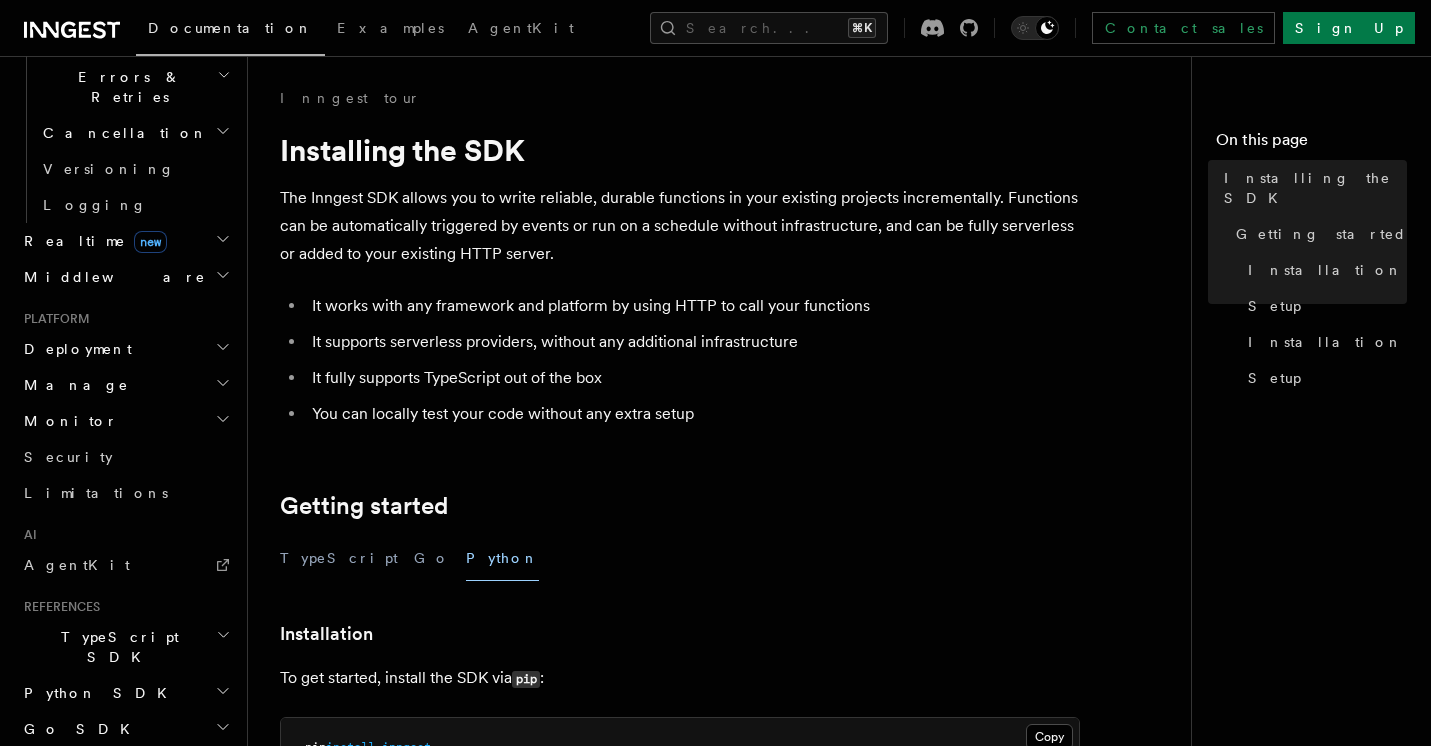 scroll, scrollTop: 683, scrollLeft: 0, axis: vertical 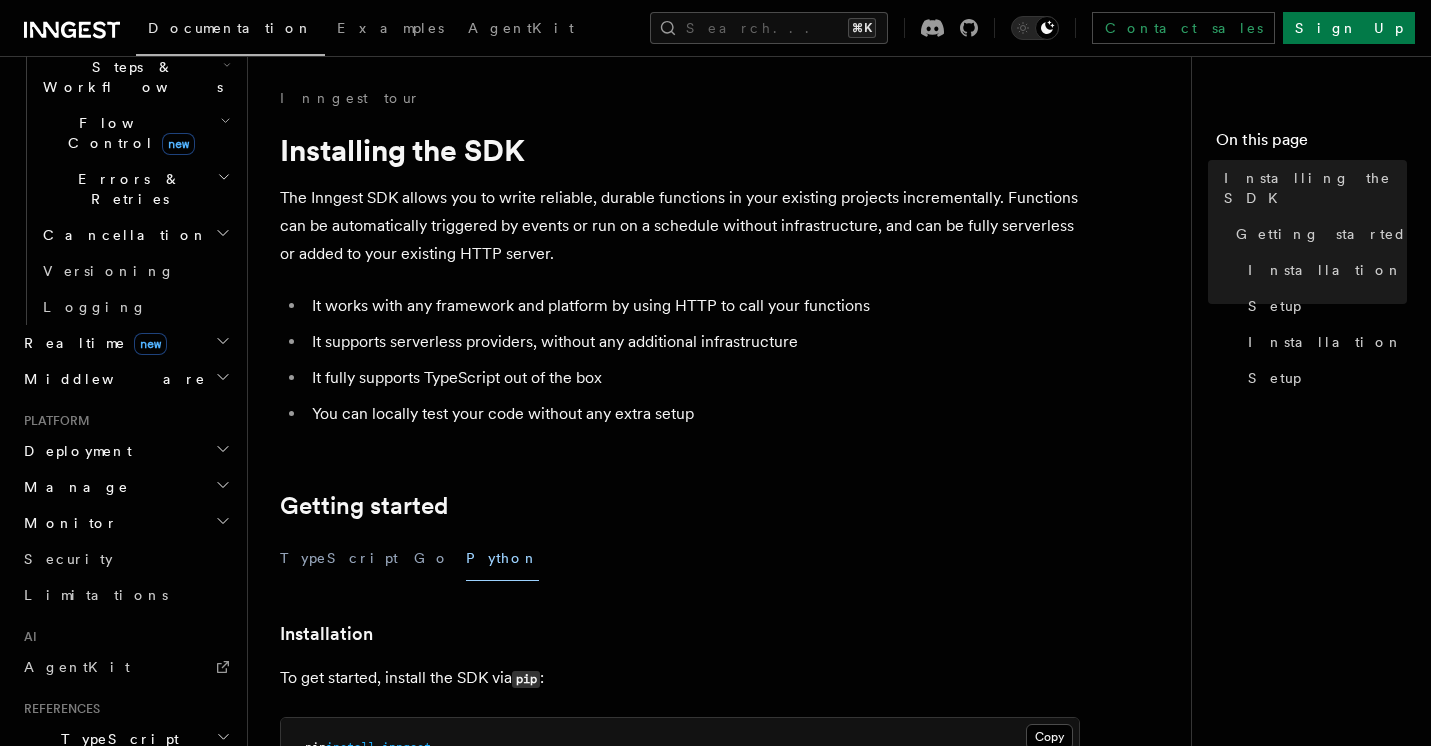 click on "Deployment" at bounding box center [74, 451] 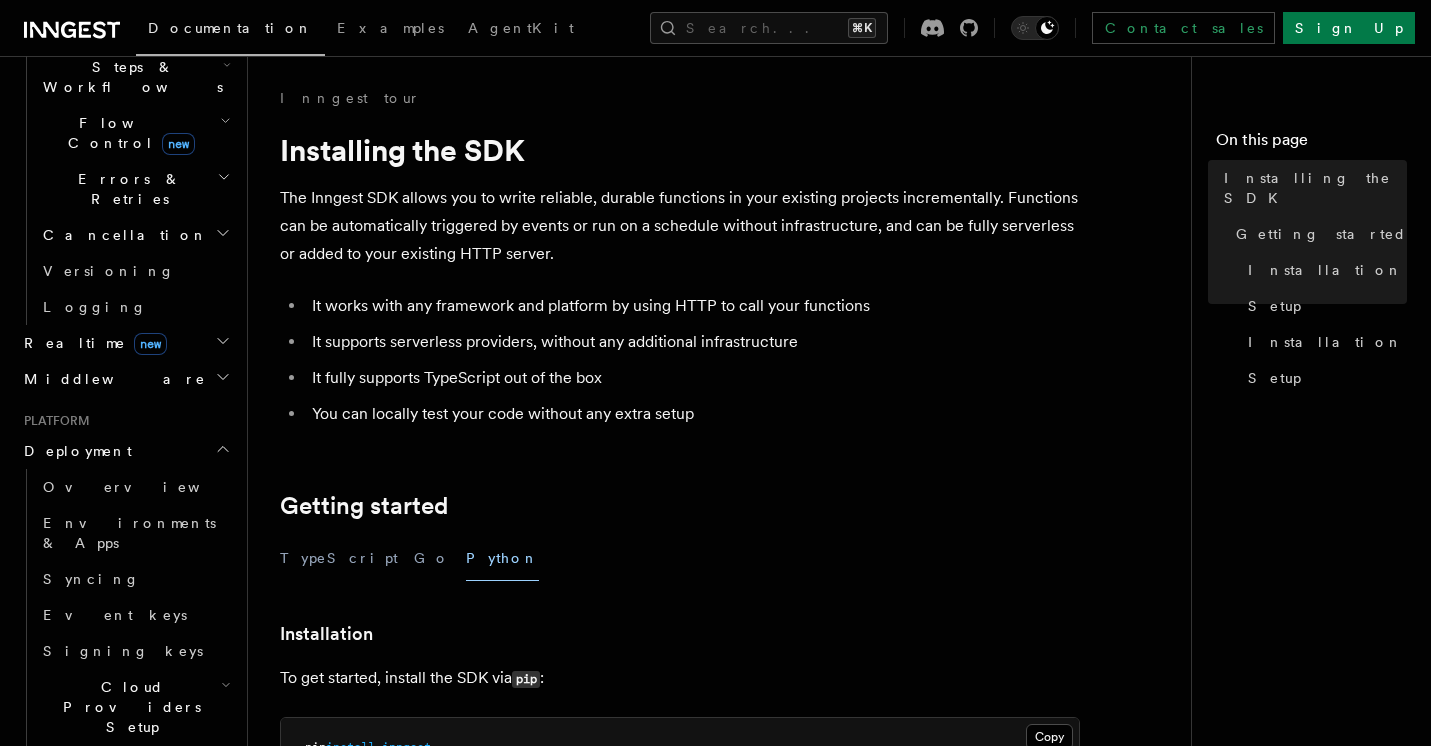 click on "Cloud Providers Setup" at bounding box center (128, 707) 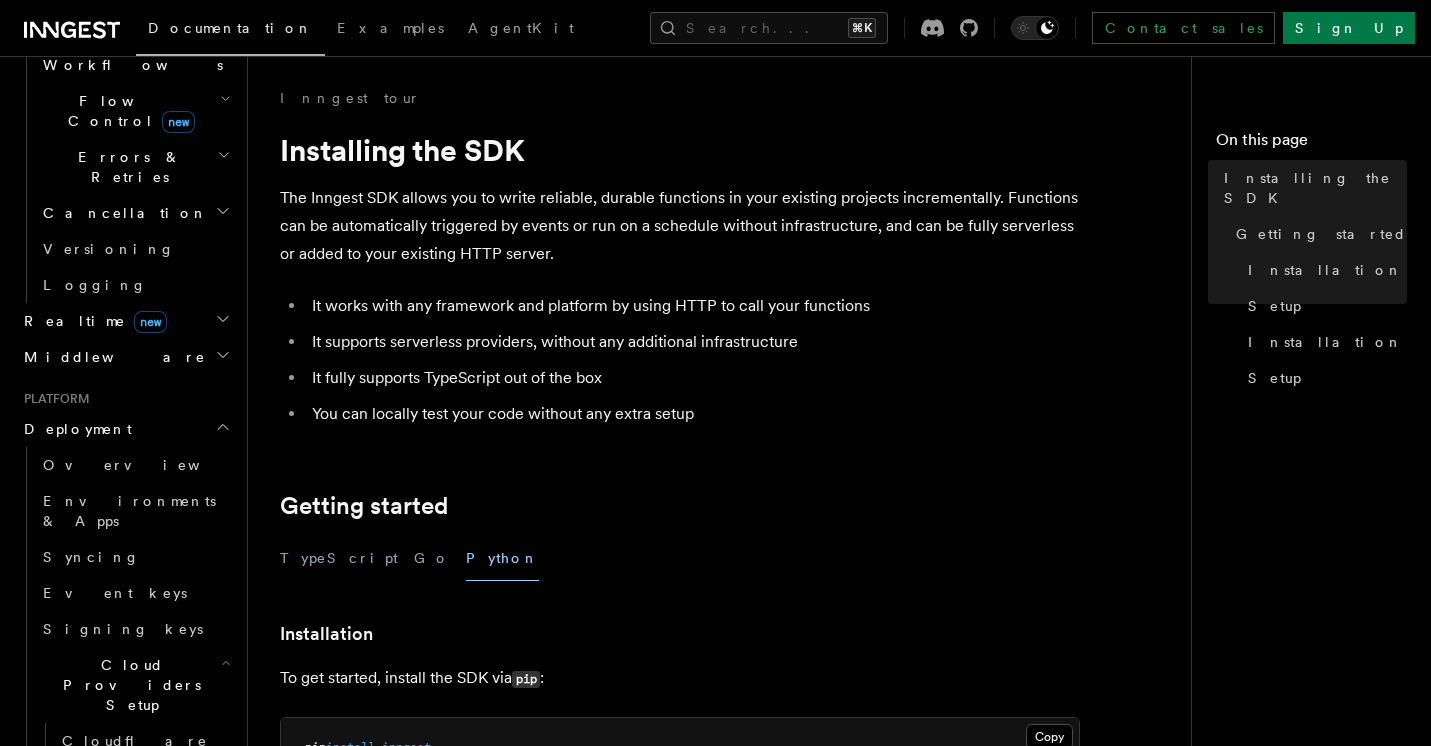 scroll, scrollTop: 712, scrollLeft: 0, axis: vertical 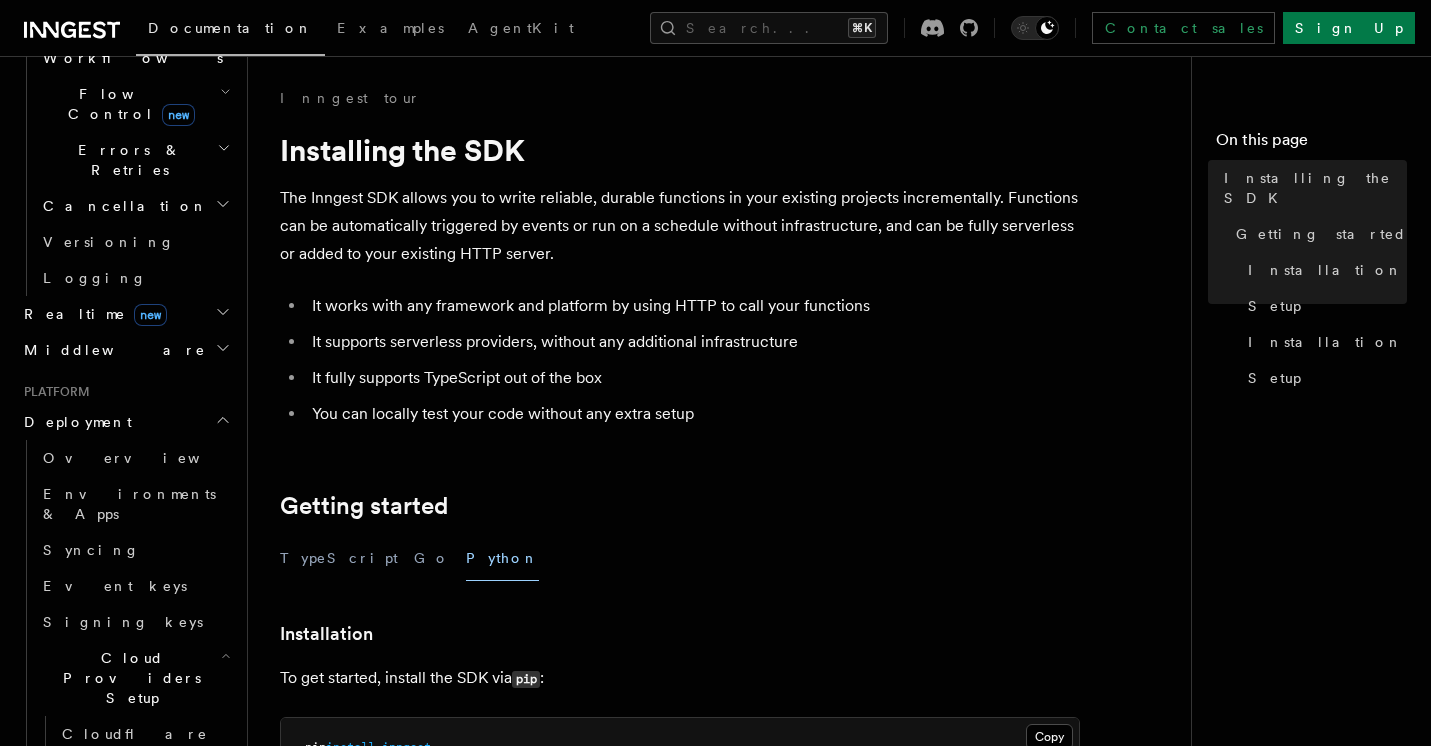 click on "Vercel" at bounding box center [96, 862] 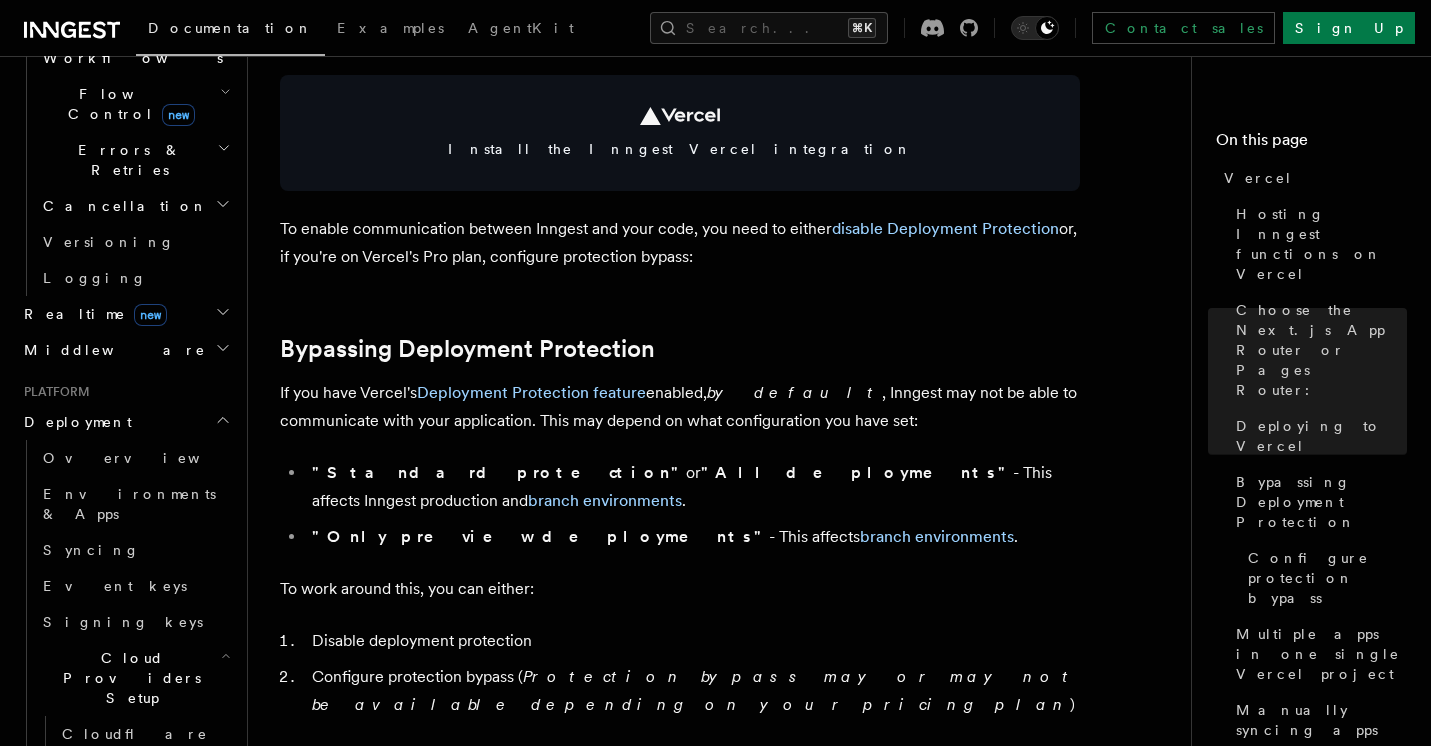 scroll, scrollTop: 1239, scrollLeft: 0, axis: vertical 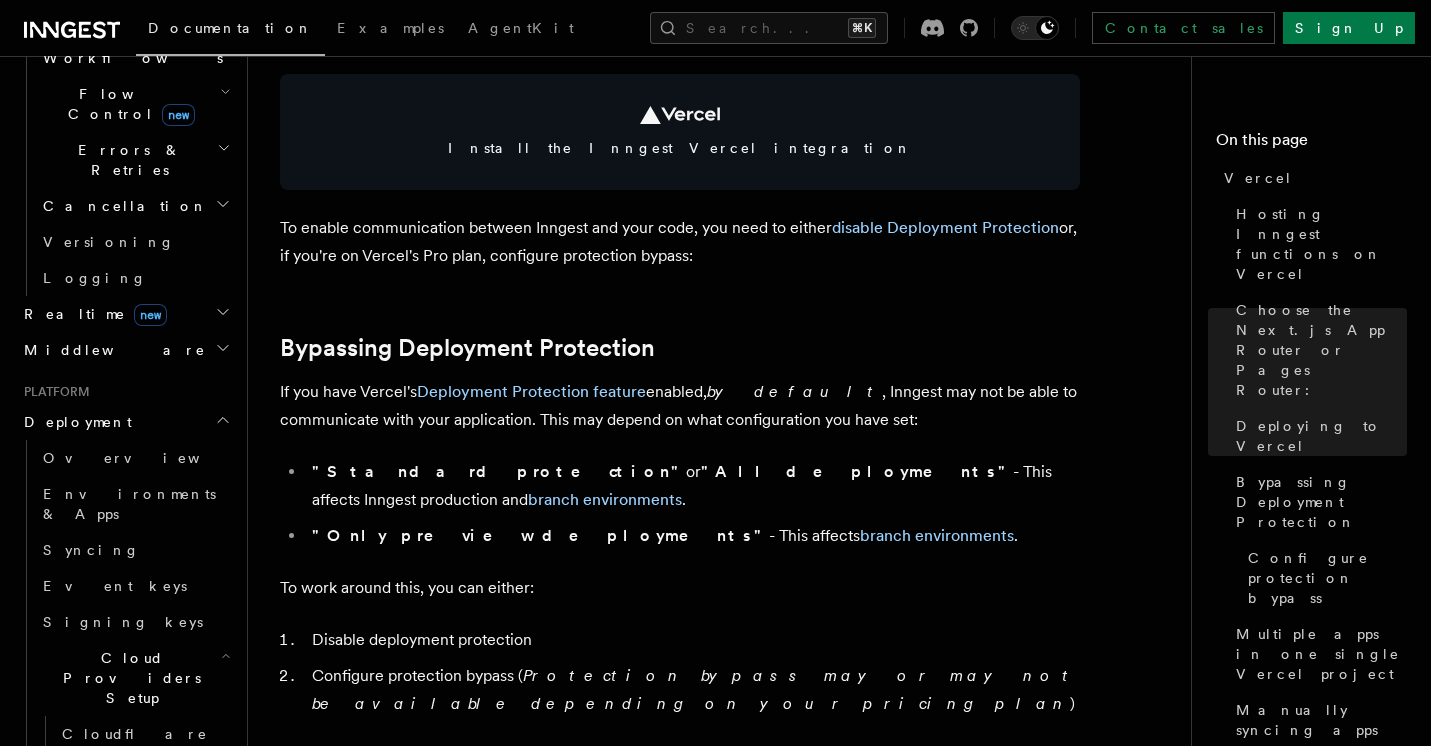 click on "Cloud Provider Usage Limits" at bounding box center (148, 918) 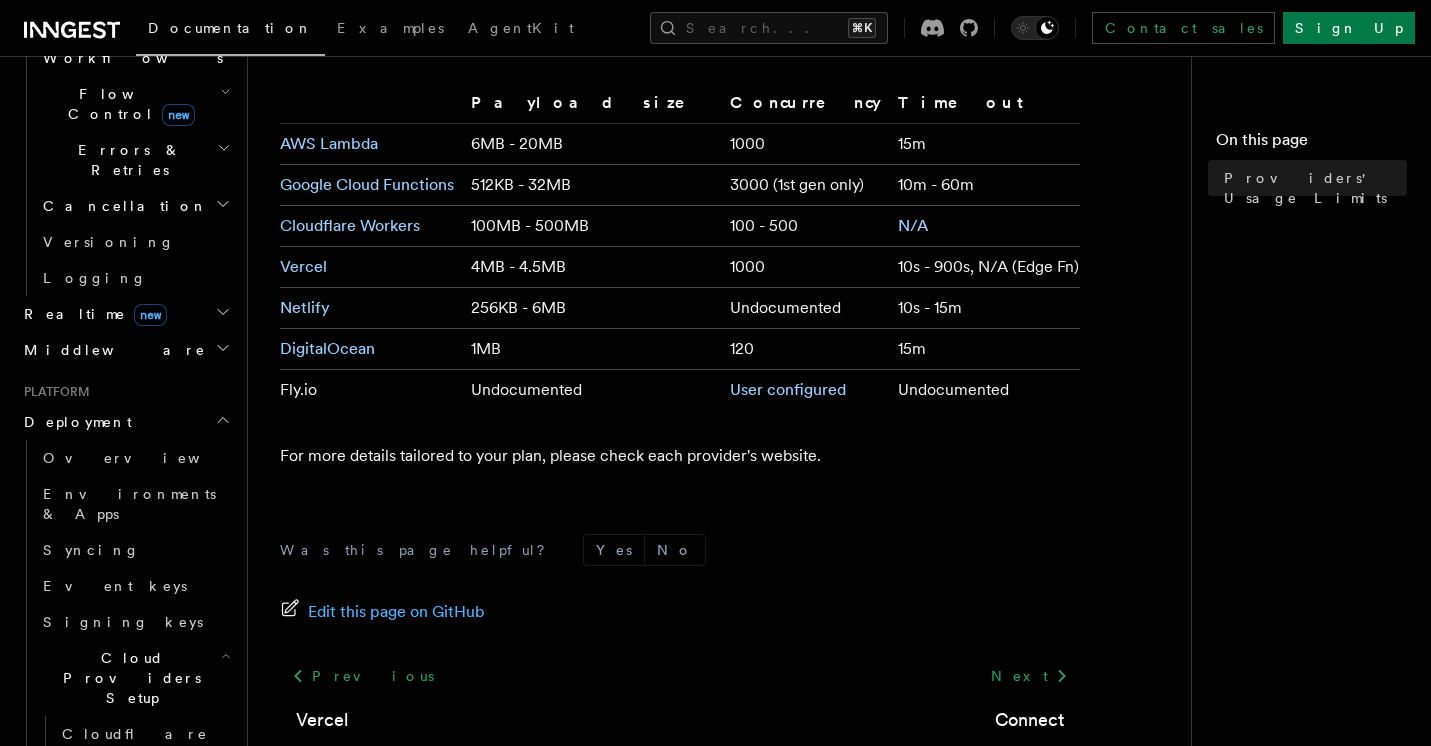scroll, scrollTop: 0, scrollLeft: 0, axis: both 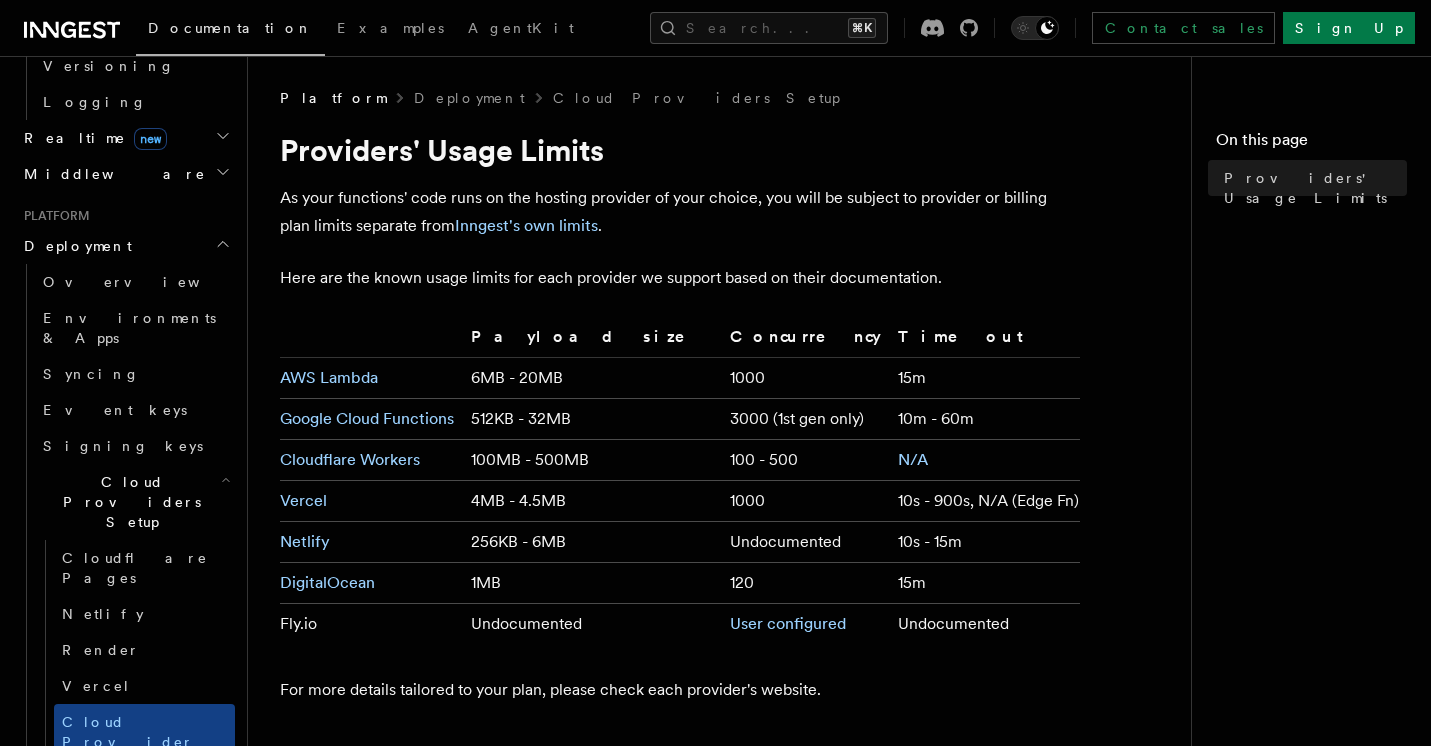 click on "Self hosting" at bounding box center [116, 870] 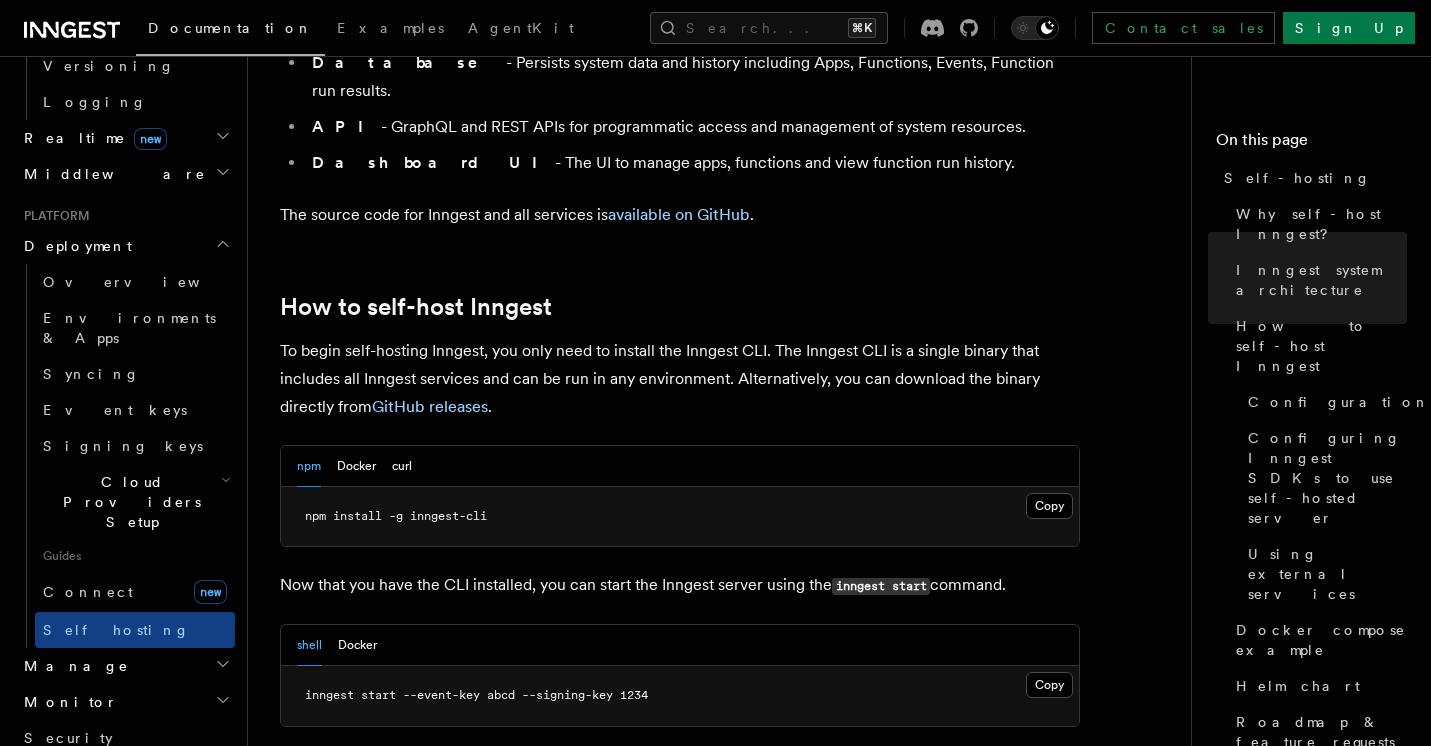 scroll, scrollTop: 1811, scrollLeft: 0, axis: vertical 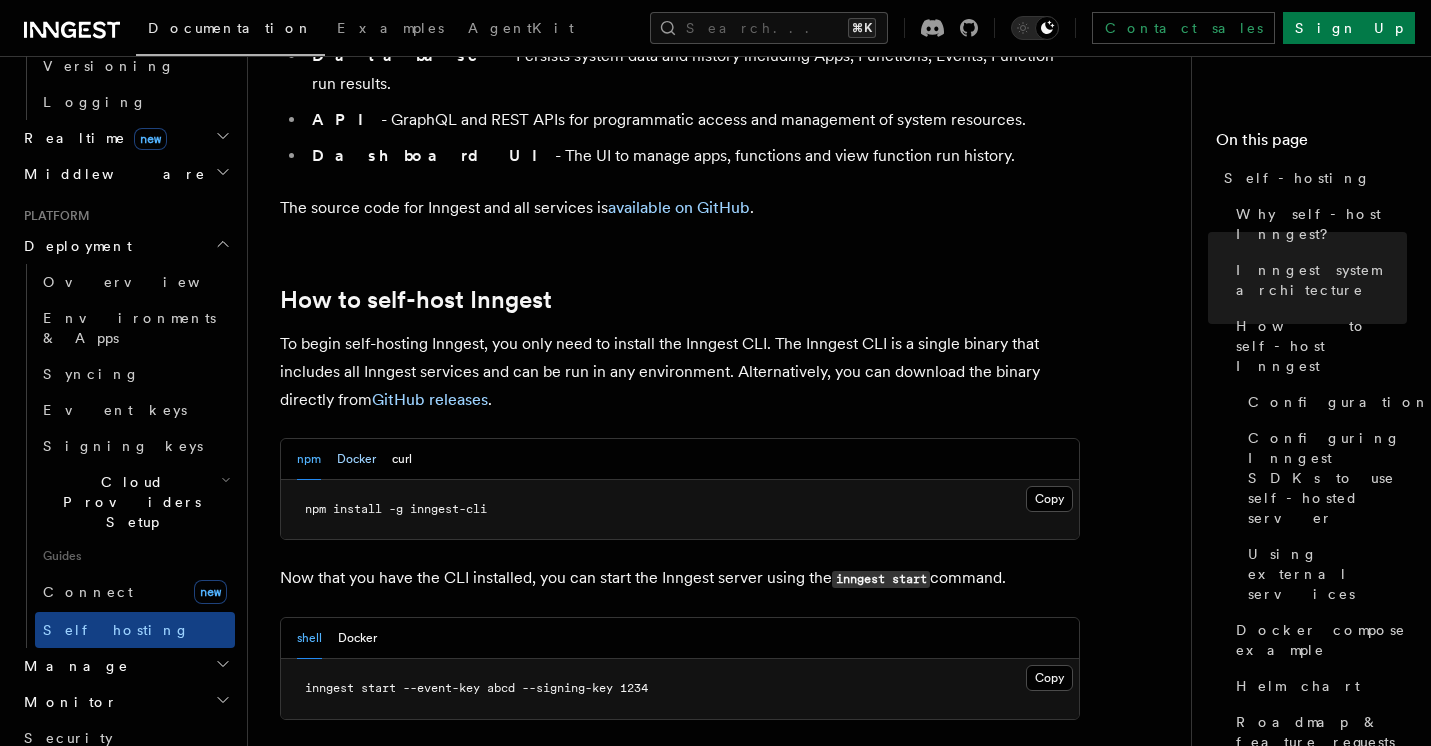 click on "Docker" at bounding box center (356, 459) 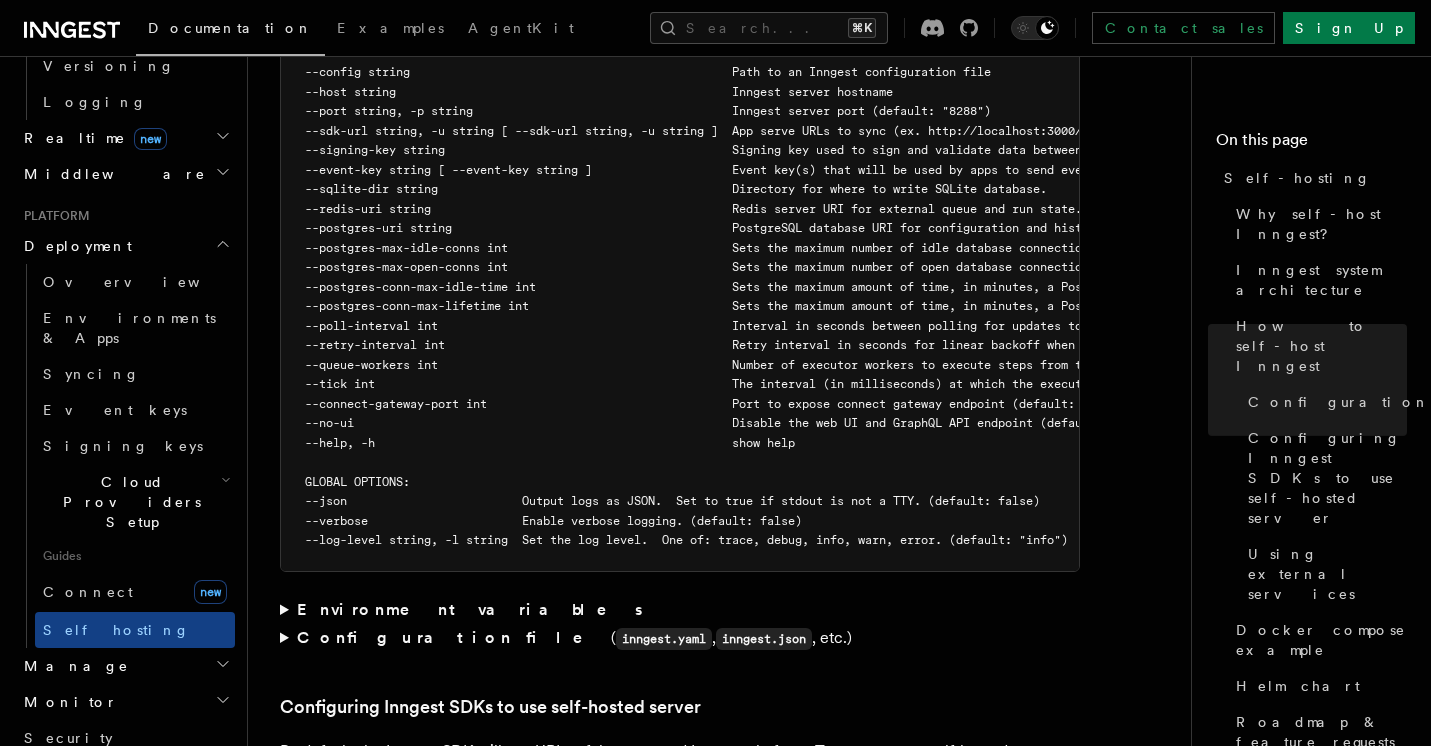 scroll, scrollTop: 3734, scrollLeft: 0, axis: vertical 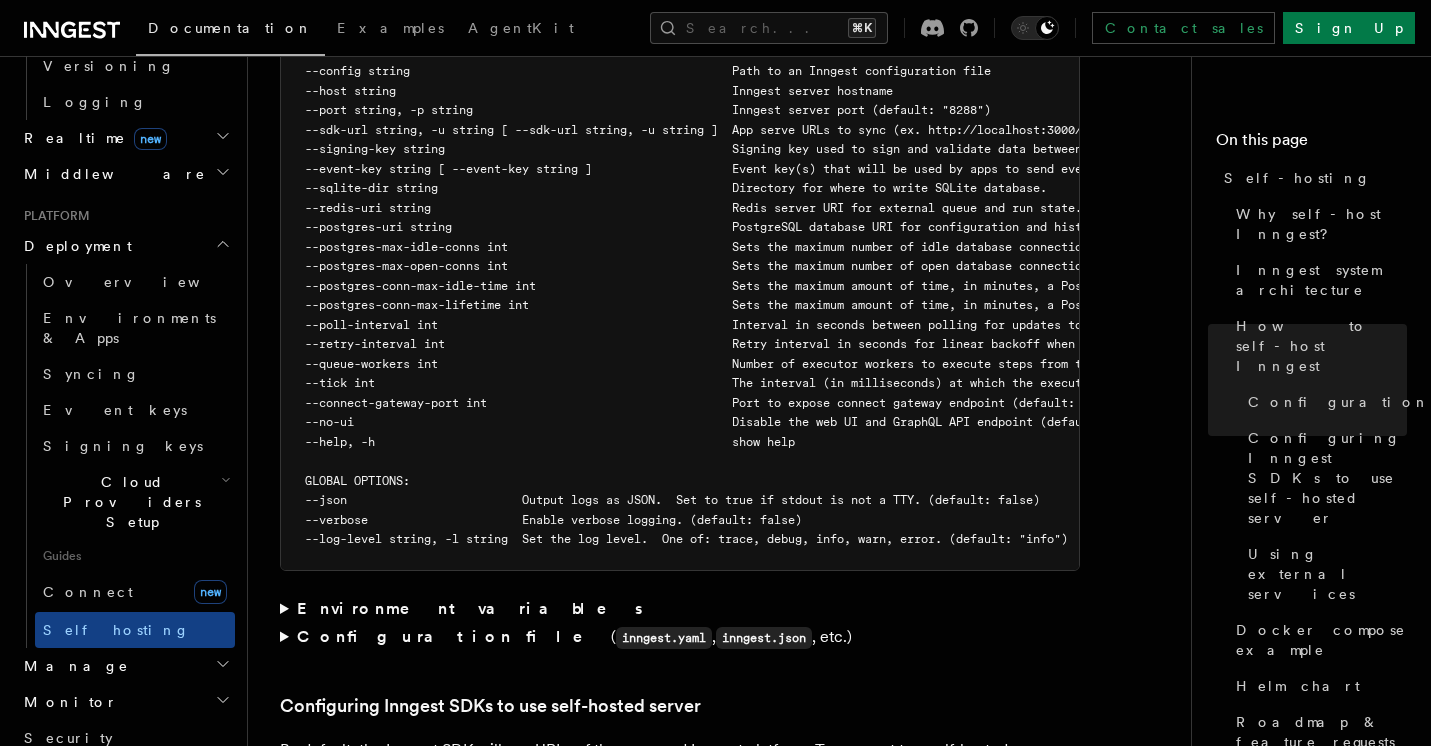 click on "Environment variables" at bounding box center [471, 608] 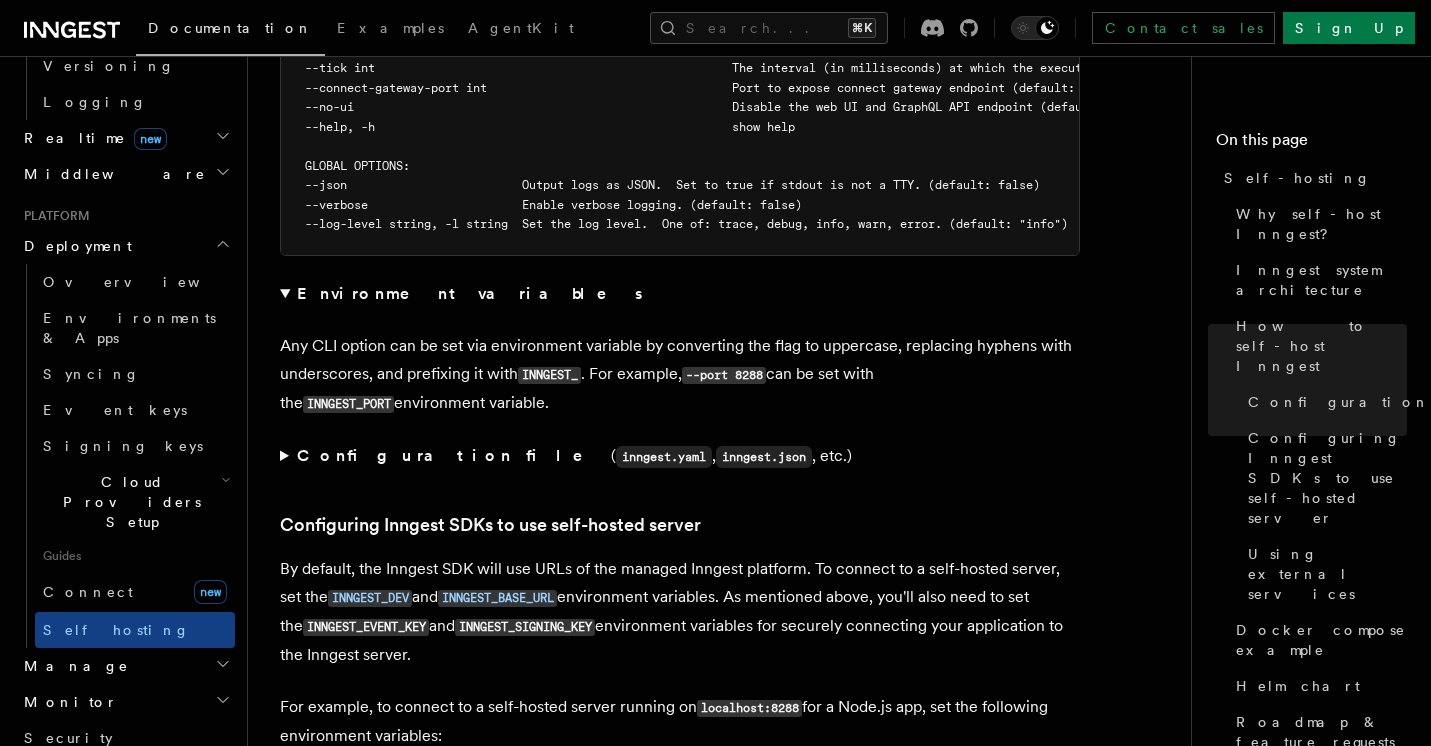 scroll, scrollTop: 4051, scrollLeft: 0, axis: vertical 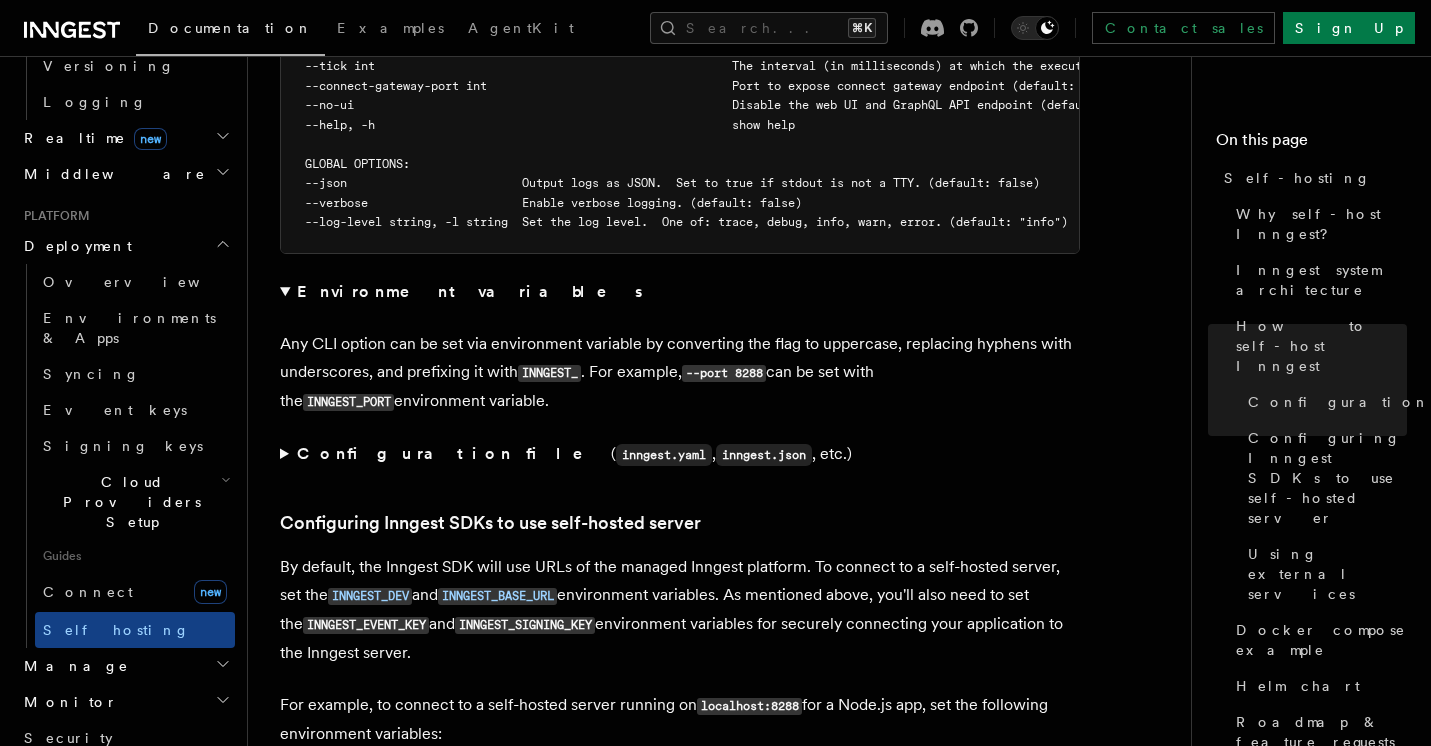 click on "Configuration file" at bounding box center [454, 453] 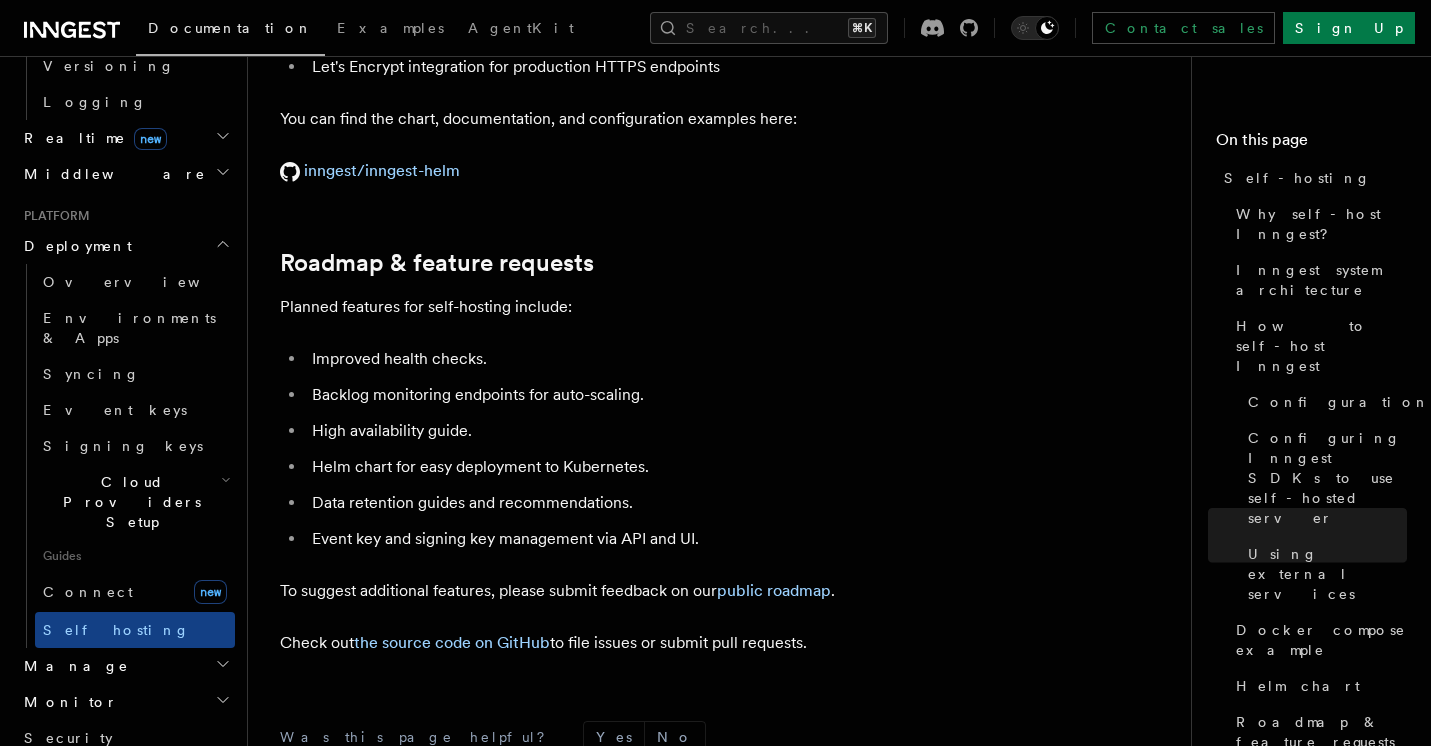 scroll, scrollTop: 8291, scrollLeft: 0, axis: vertical 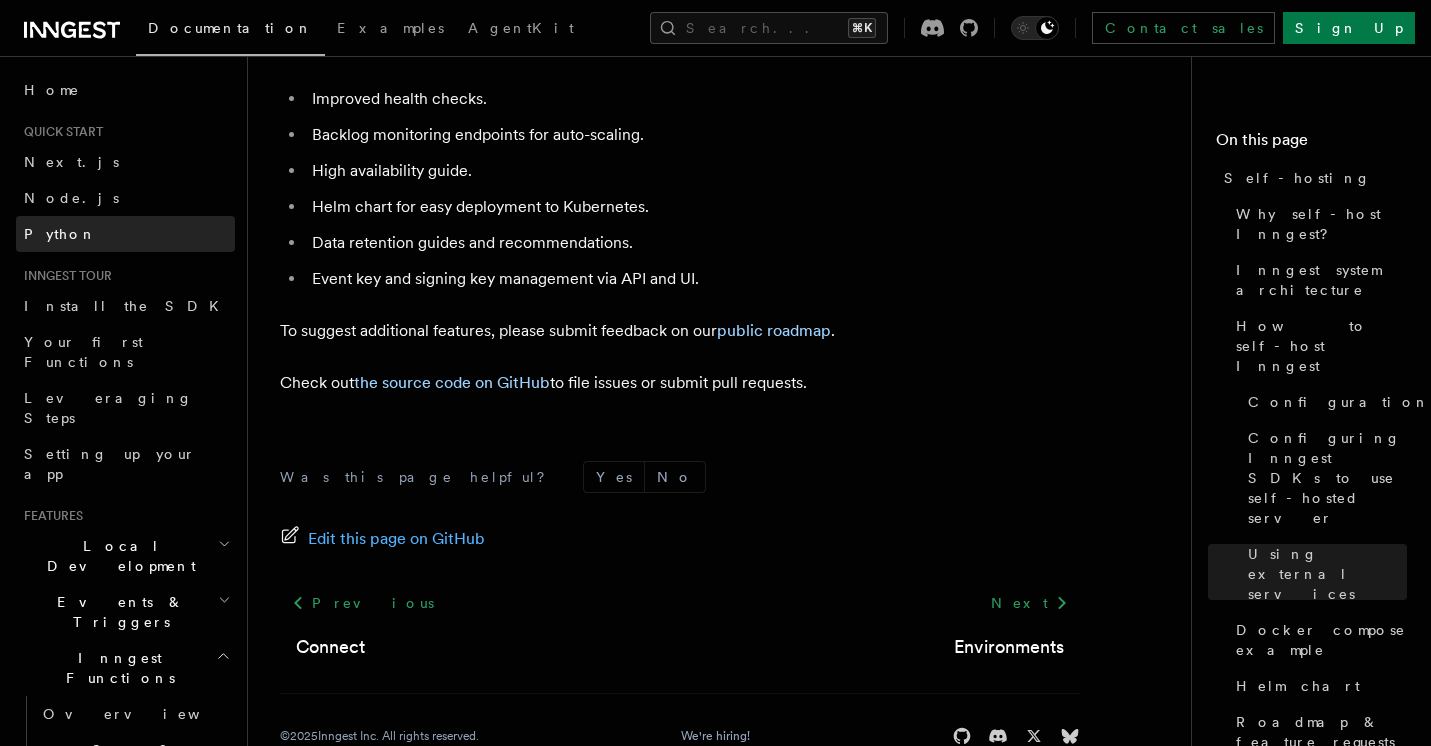 click on "Python" at bounding box center [60, 234] 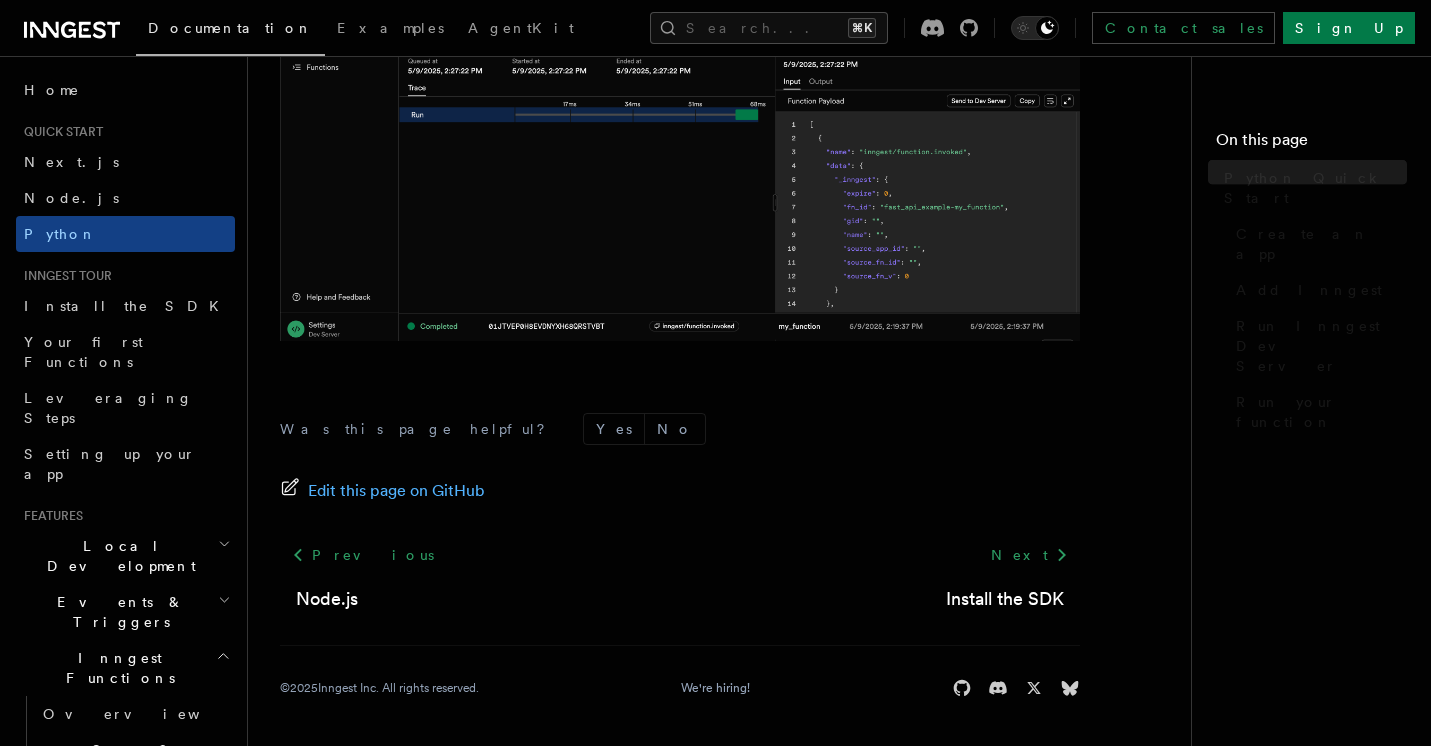 scroll, scrollTop: 0, scrollLeft: 0, axis: both 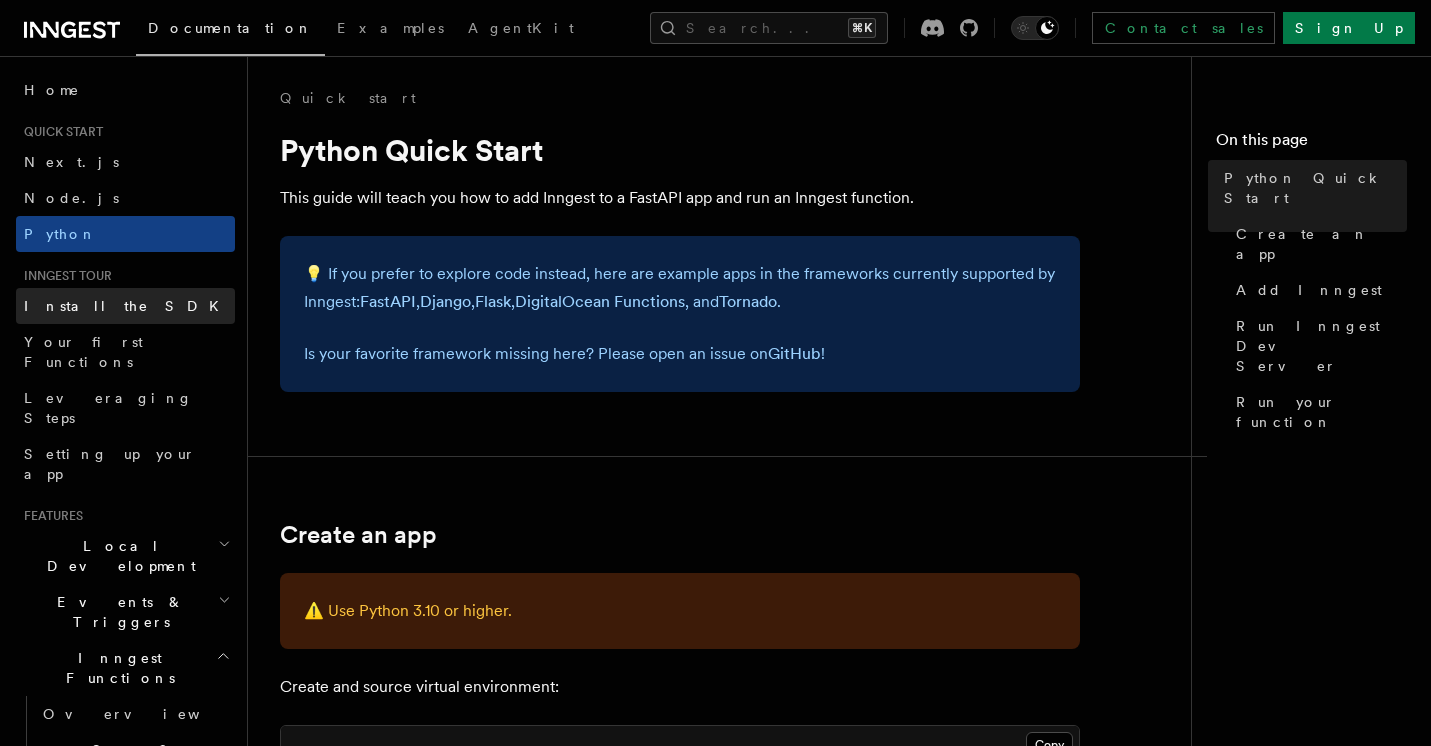 click on "Install the SDK" at bounding box center (127, 306) 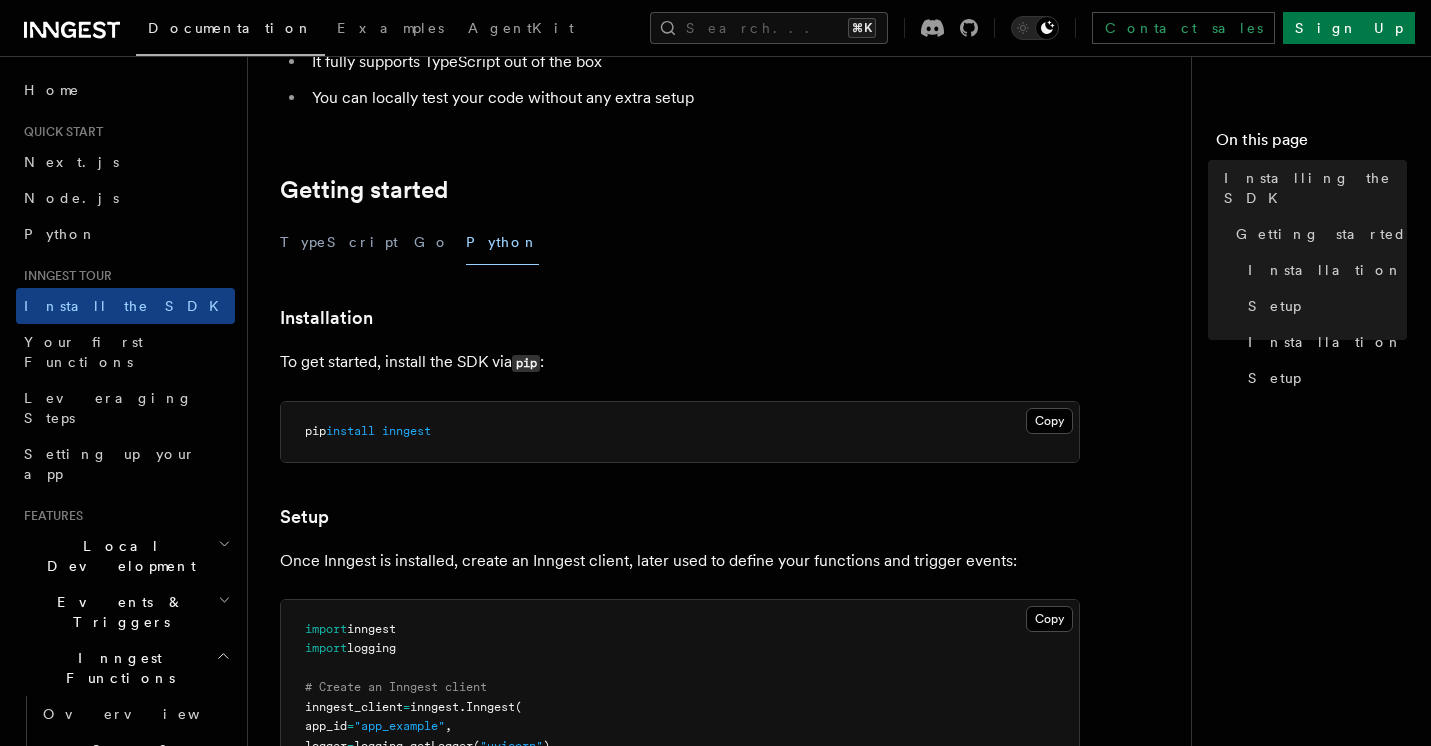 scroll, scrollTop: 323, scrollLeft: 0, axis: vertical 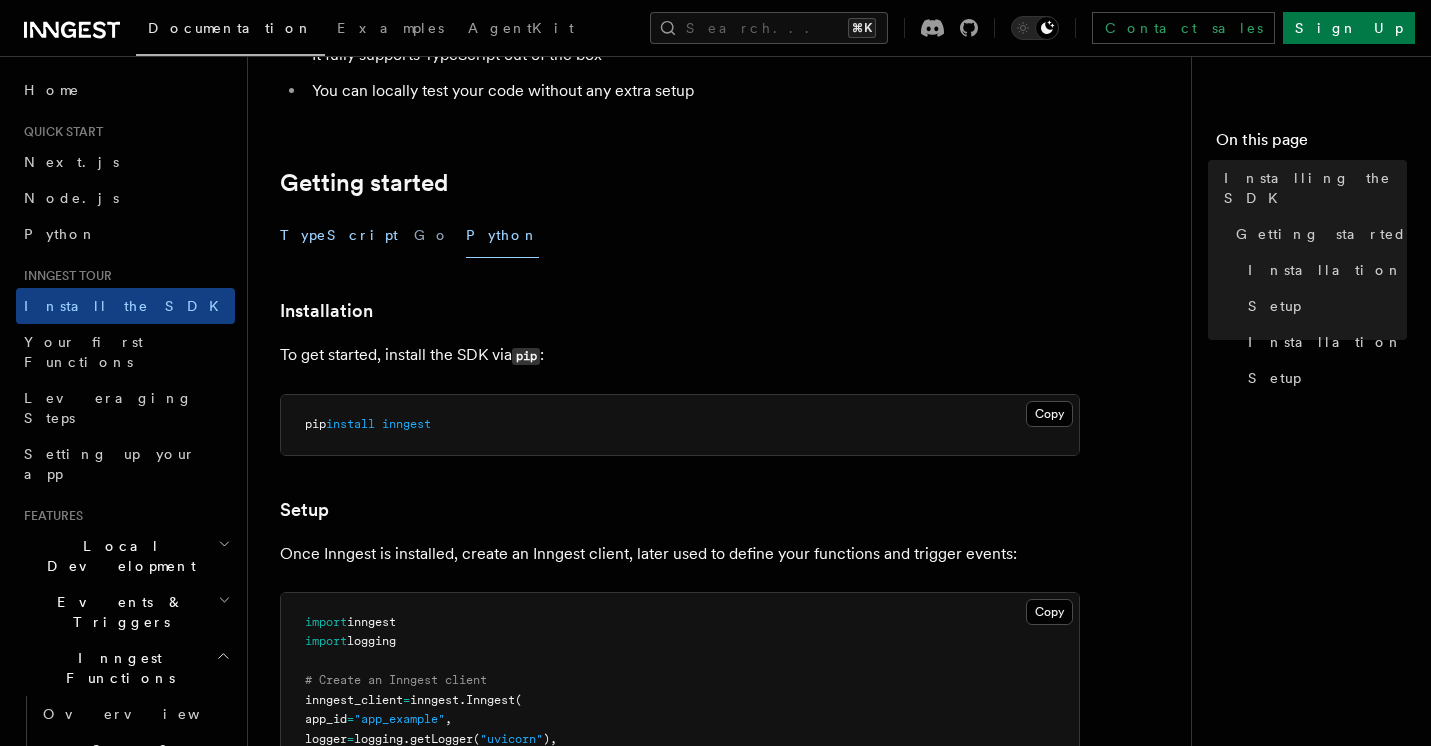 click on "TypeScript" at bounding box center (339, 235) 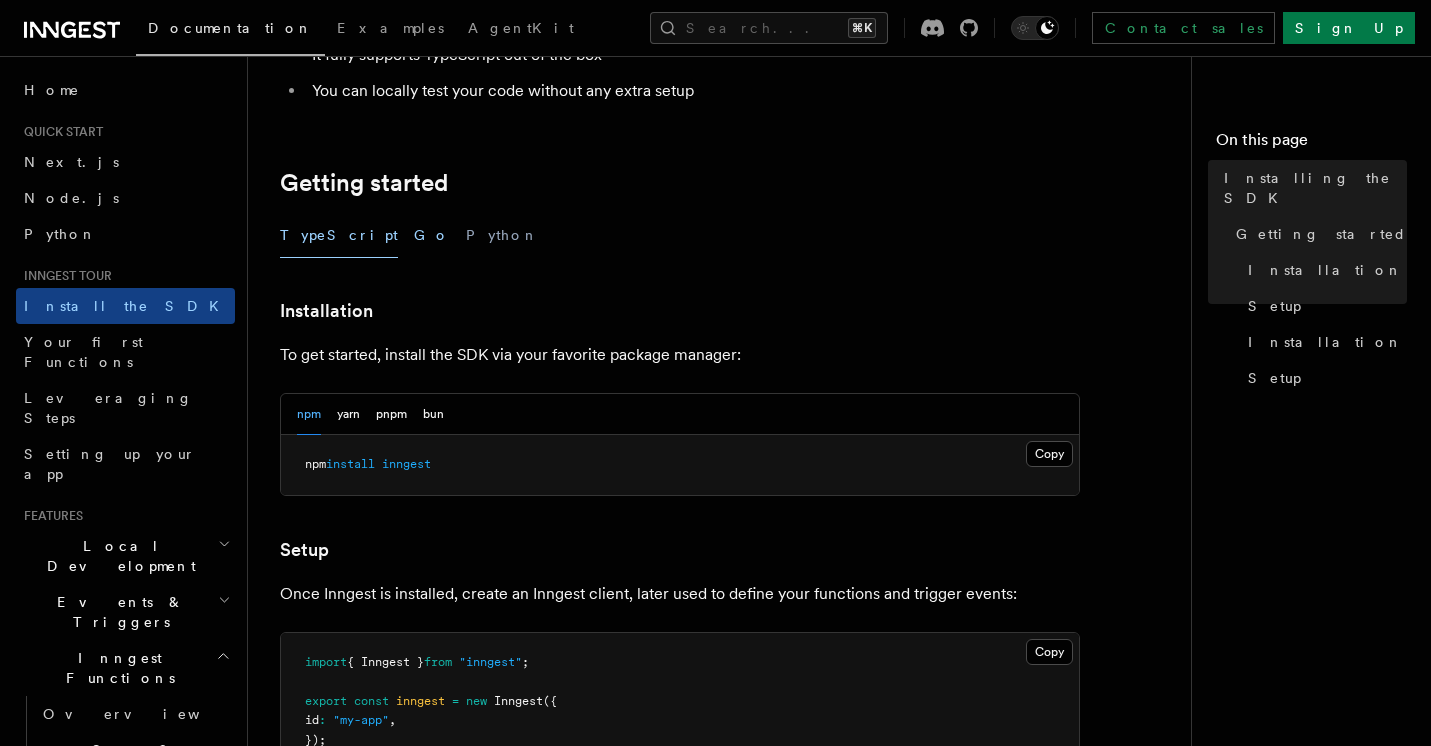 click on "Go" at bounding box center (432, 235) 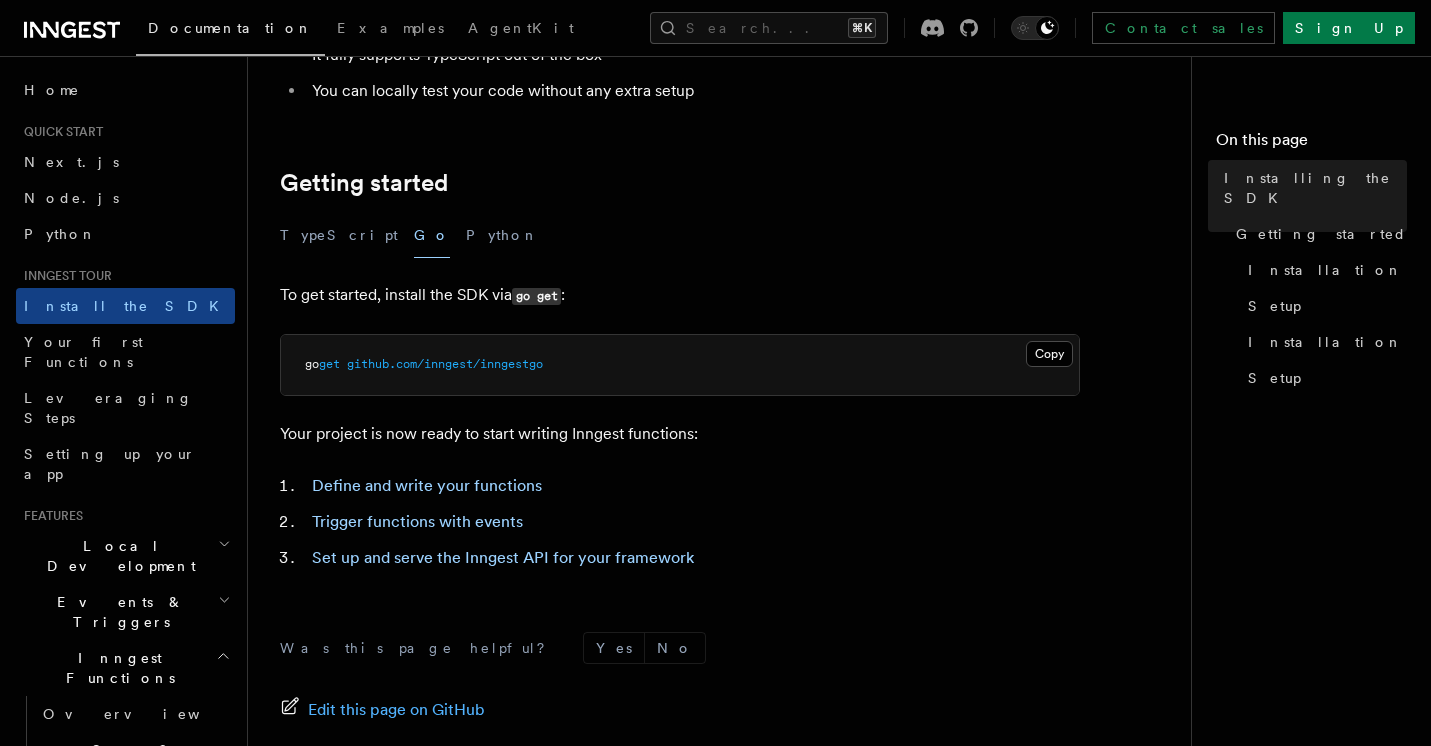 click on "Local Development" at bounding box center [117, 556] 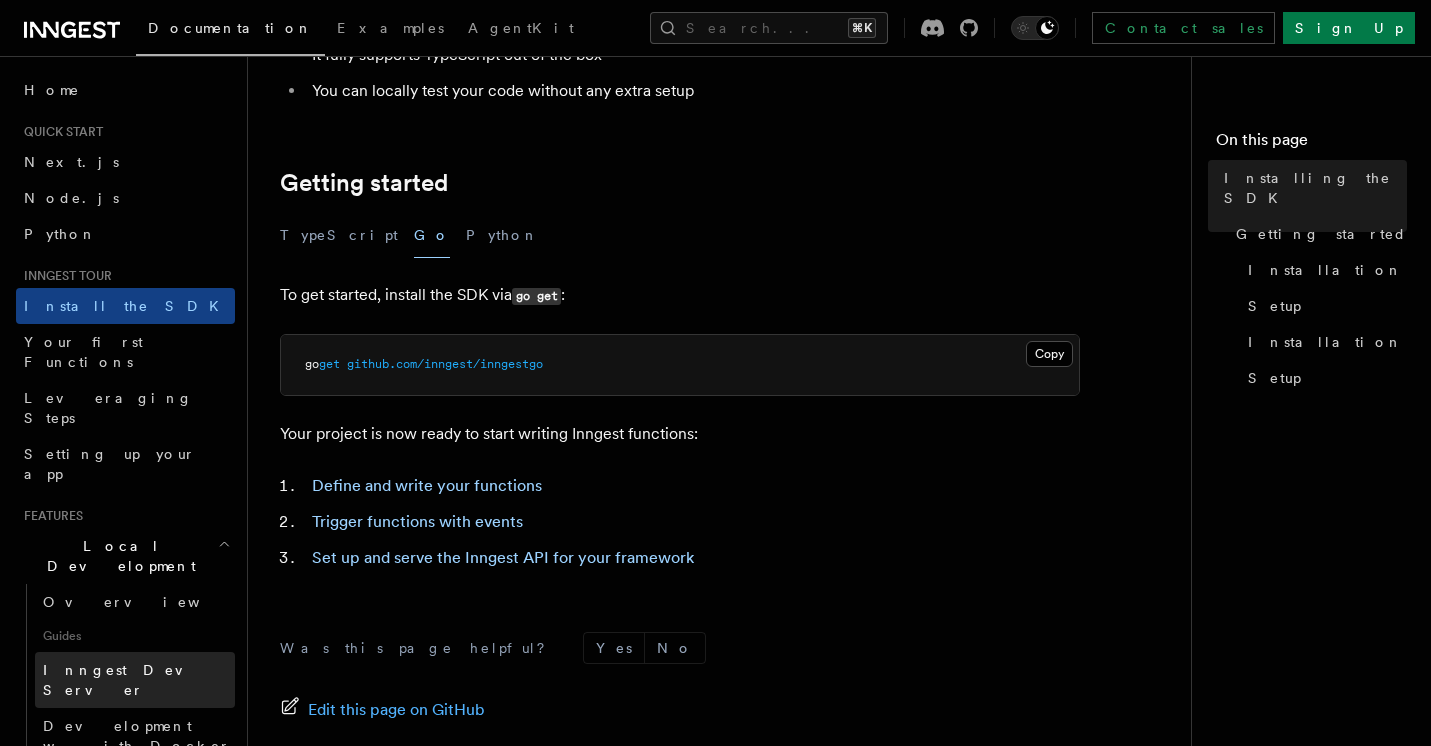 click on "Inngest Dev Server" at bounding box center (128, 680) 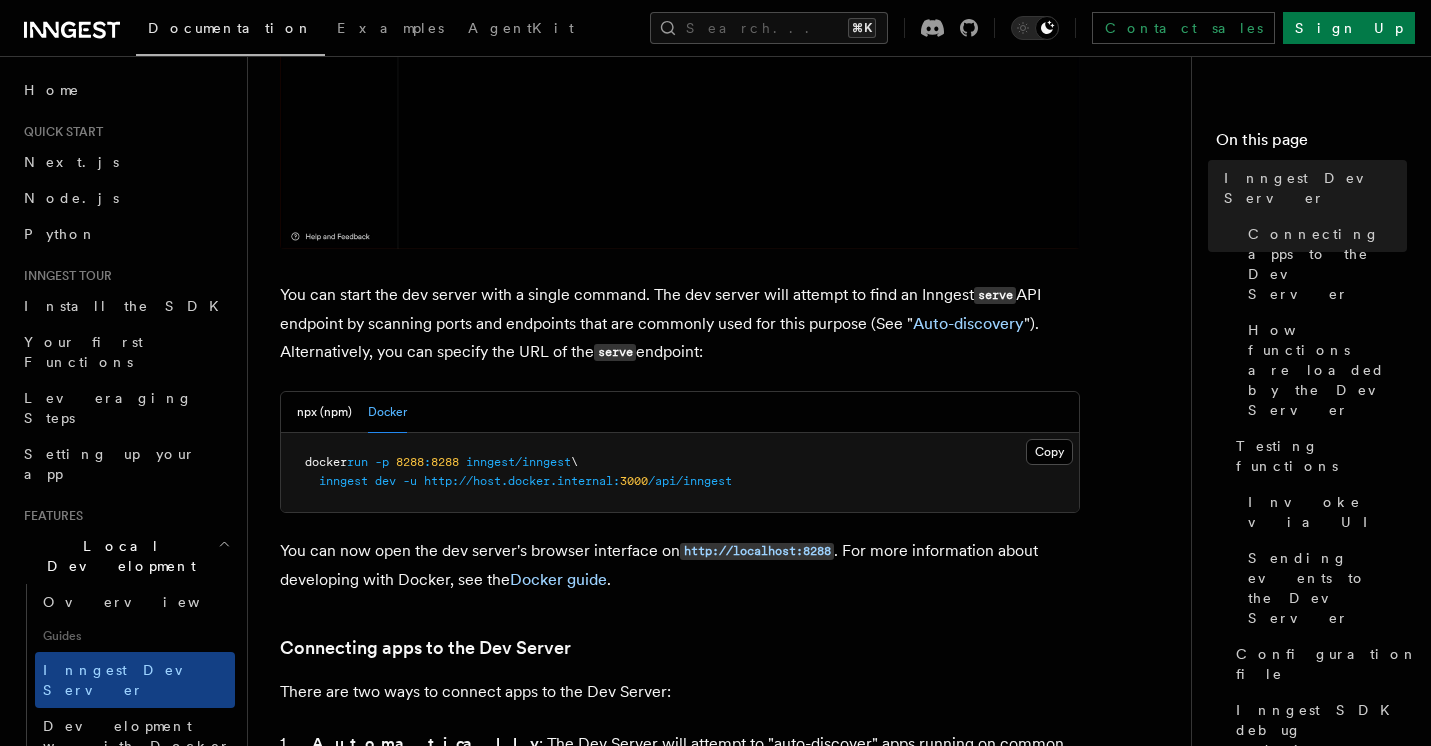 scroll, scrollTop: 635, scrollLeft: 0, axis: vertical 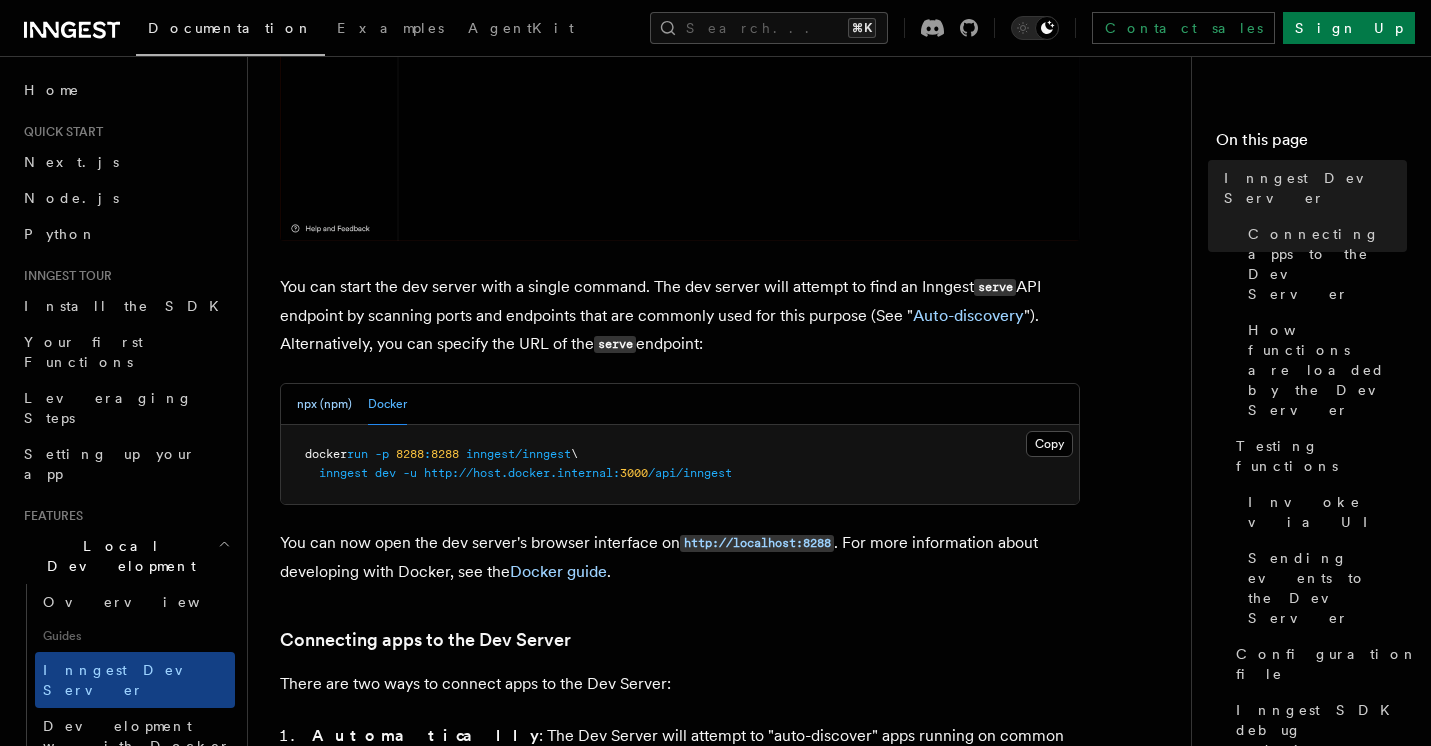 click on "npx (npm)" at bounding box center [324, 404] 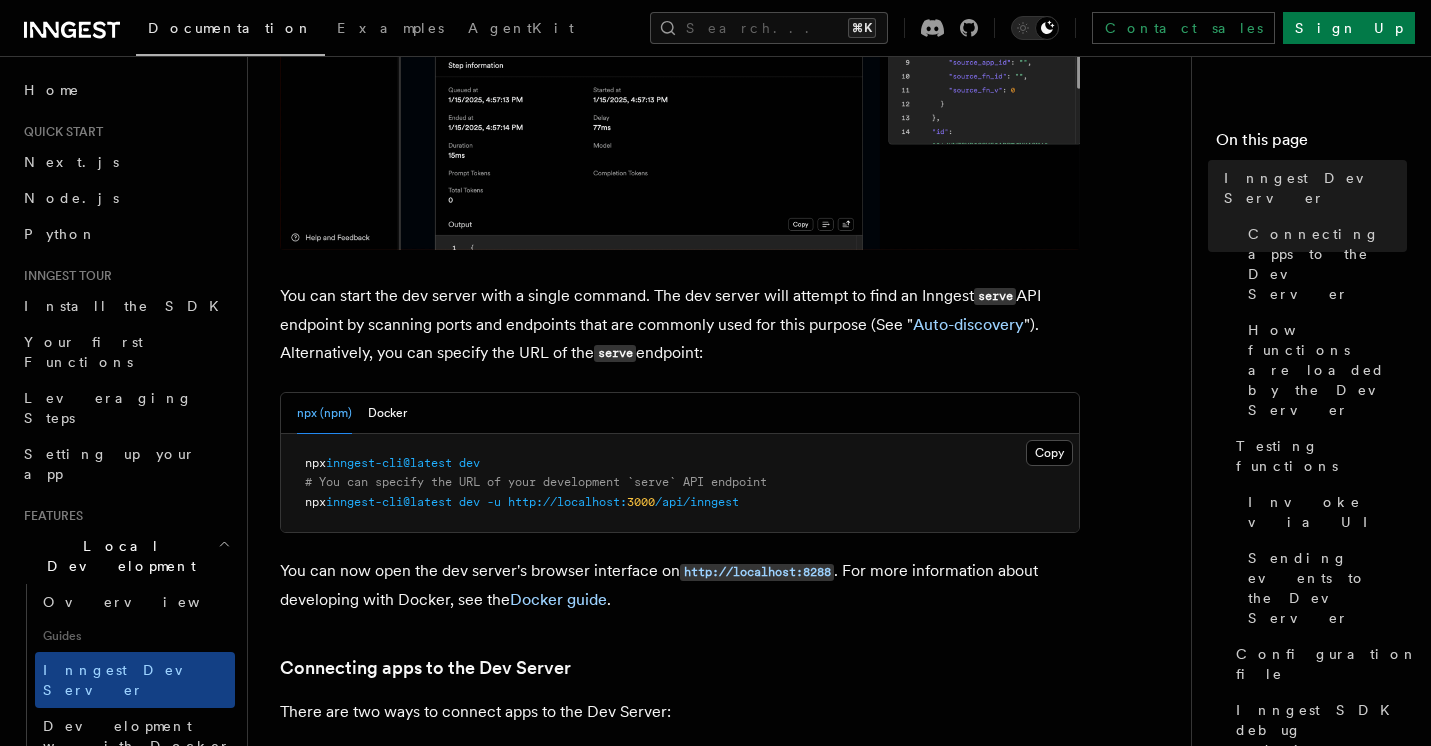 scroll, scrollTop: 628, scrollLeft: 0, axis: vertical 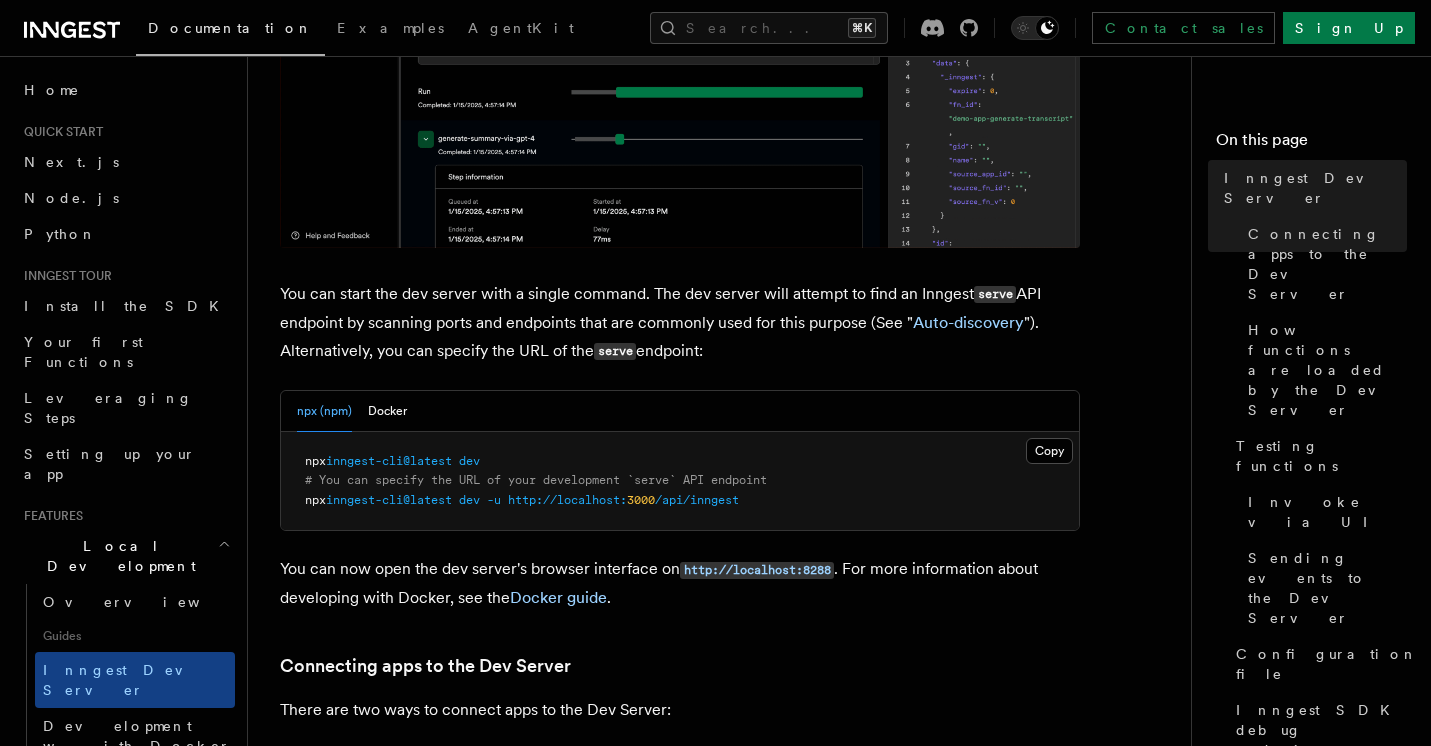 click on "npx  inngest-cli@latest   dev
# You can specify the URL of your development `serve` API endpoint
npx  inngest-cli@latest   dev   -u   http://localhost: 3000 /api/inngest" at bounding box center [680, 481] 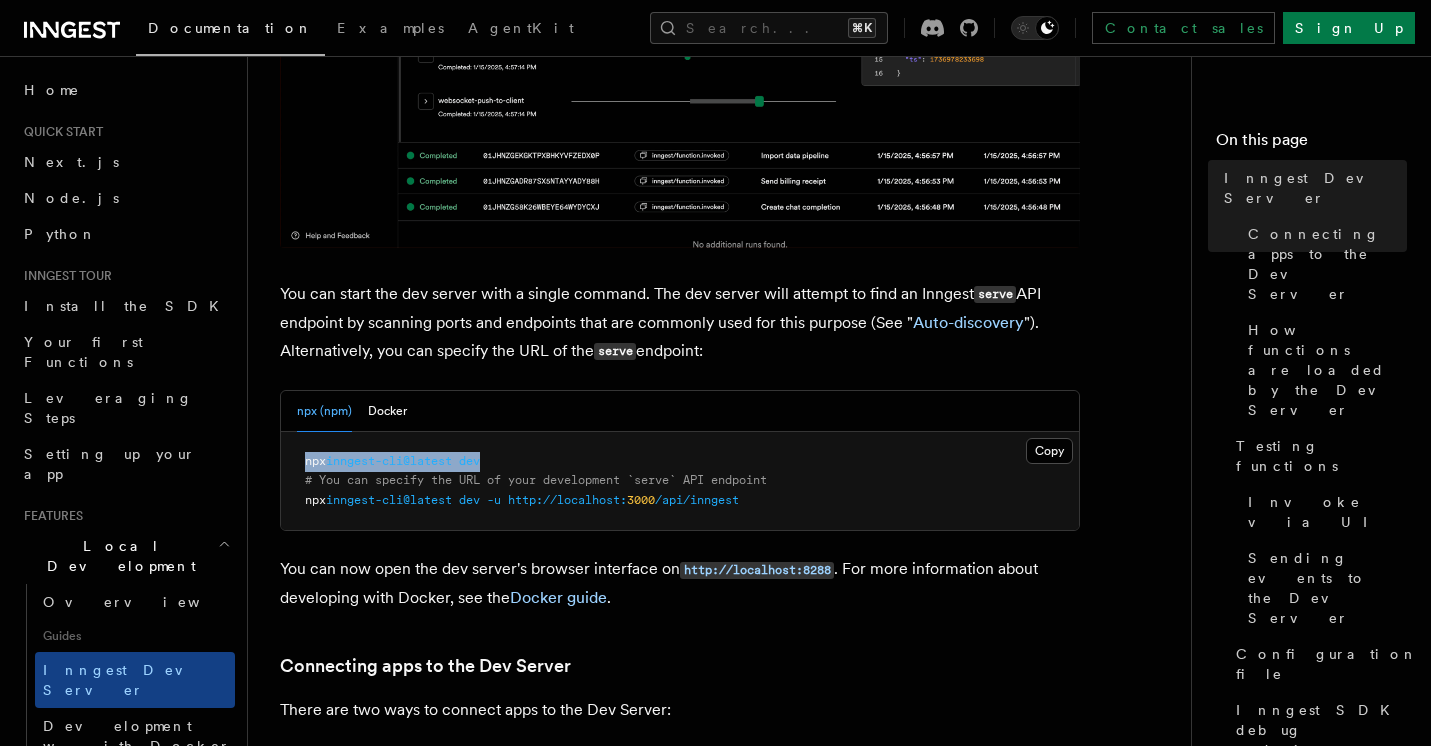 drag, startPoint x: 505, startPoint y: 461, endPoint x: 282, endPoint y: 450, distance: 223.27113 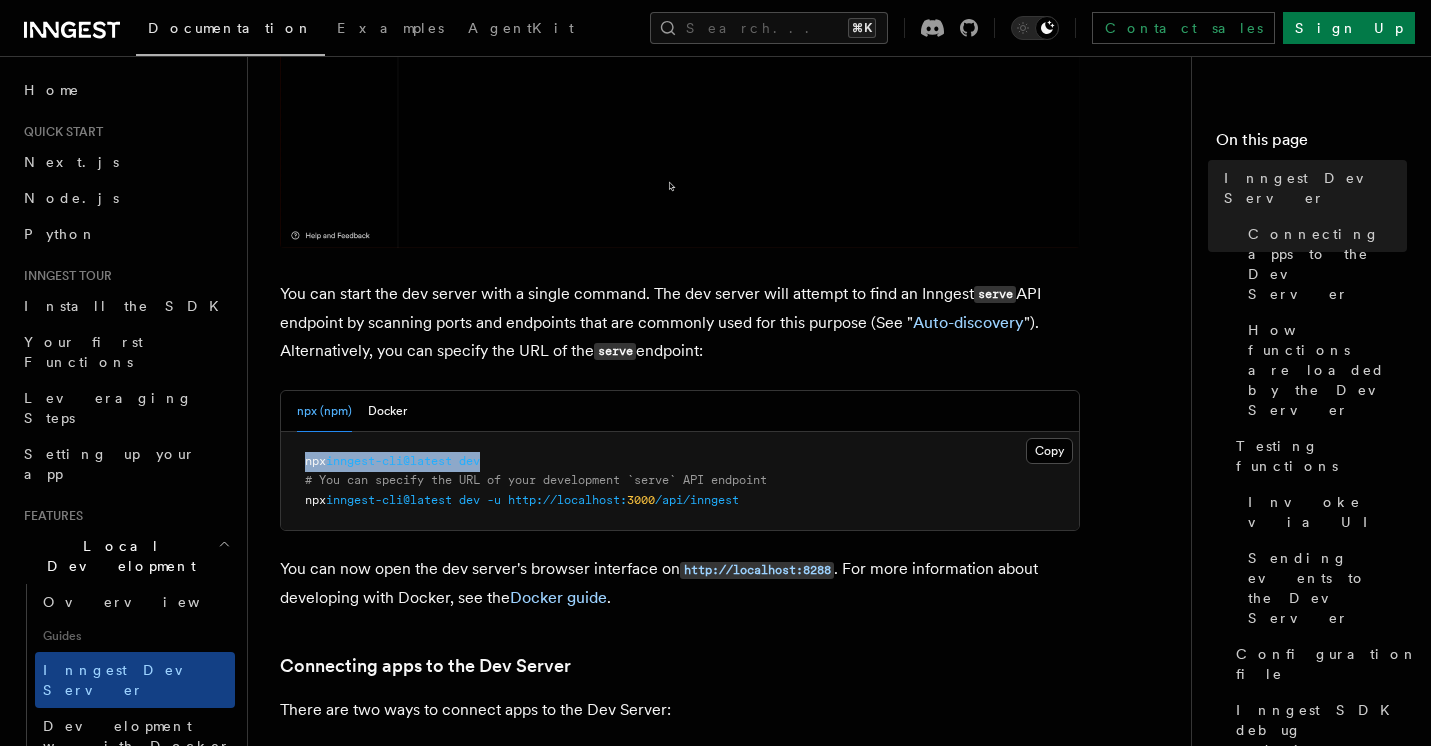 click on "npx  inngest-cli@latest   dev
# You can specify the URL of your development `serve` API endpoint
npx  inngest-cli@latest   dev   -u   http://localhost: 3000 /api/inngest" at bounding box center (680, 481) 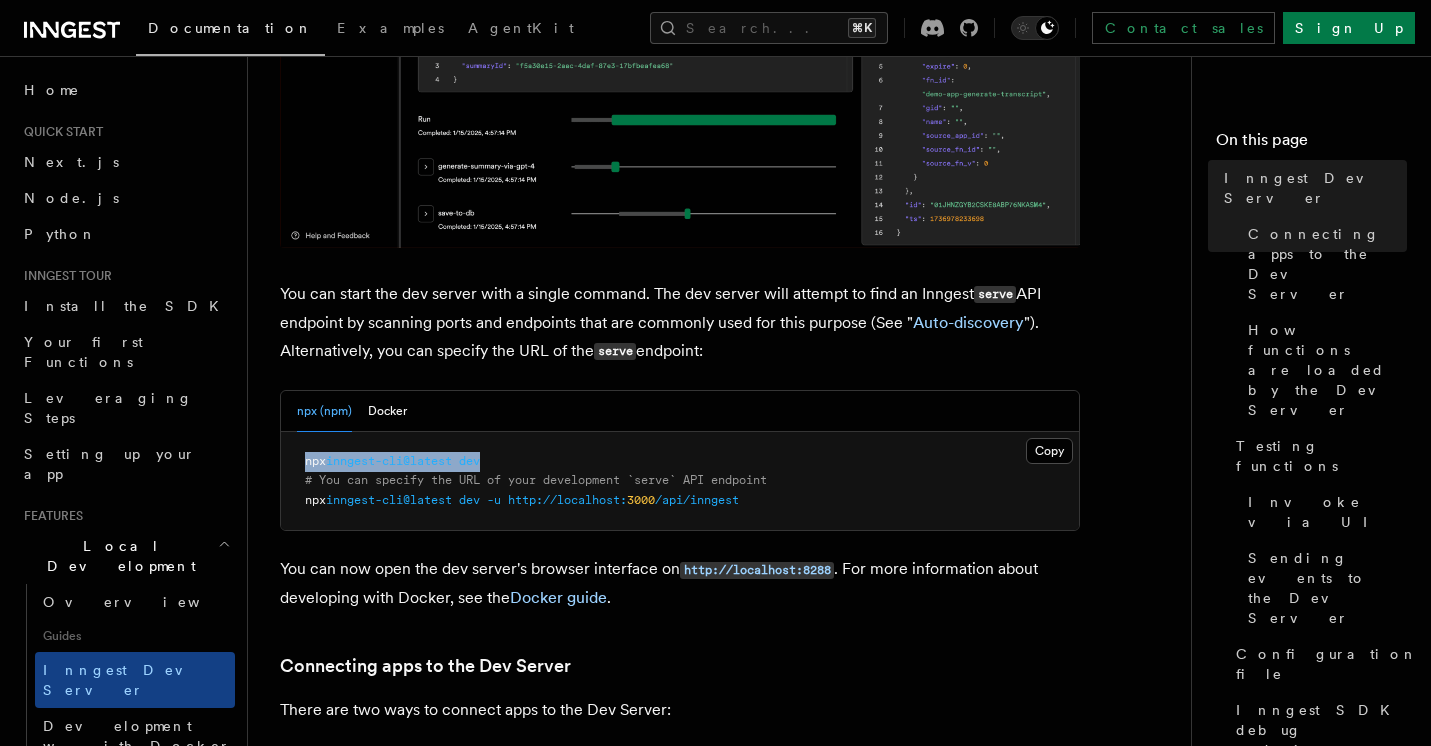 copy on "npx  inngest-cli@latest   dev" 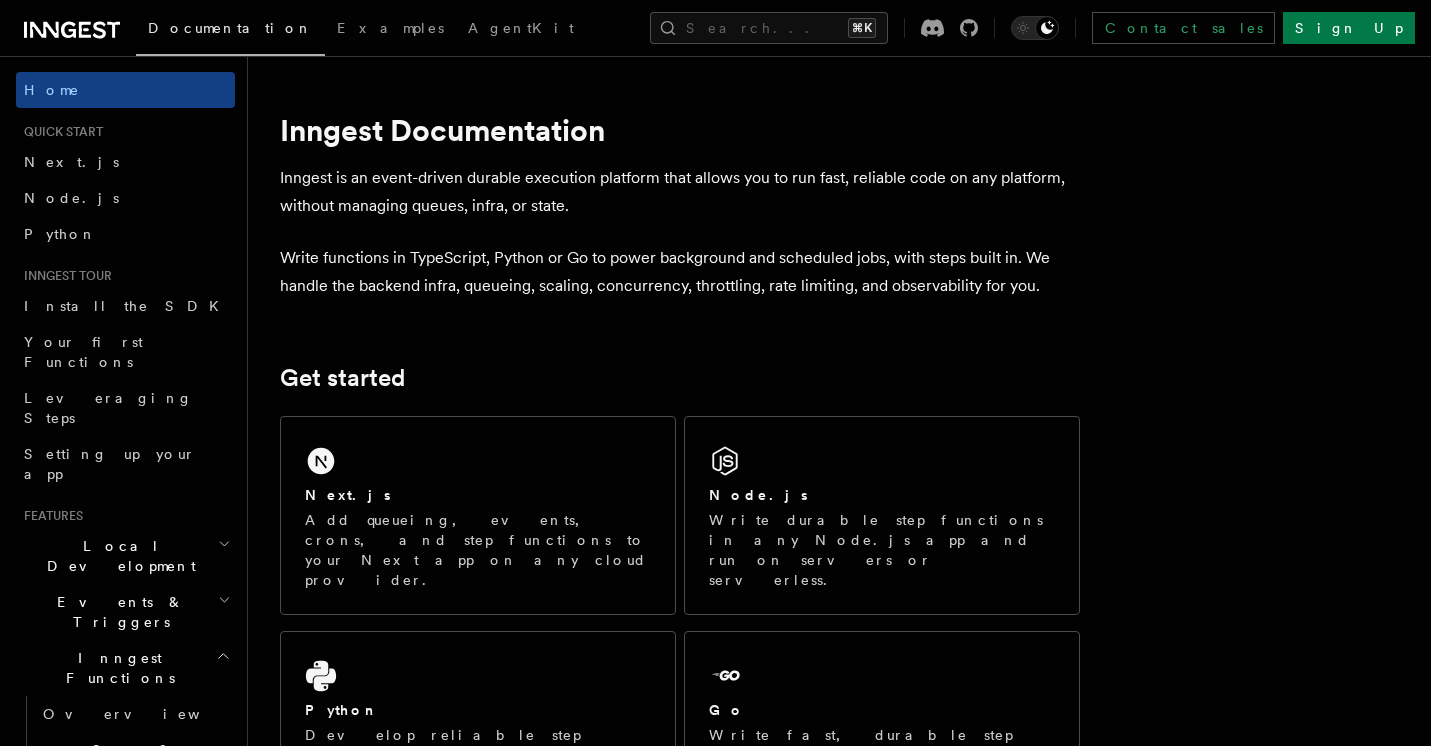 scroll, scrollTop: 0, scrollLeft: 0, axis: both 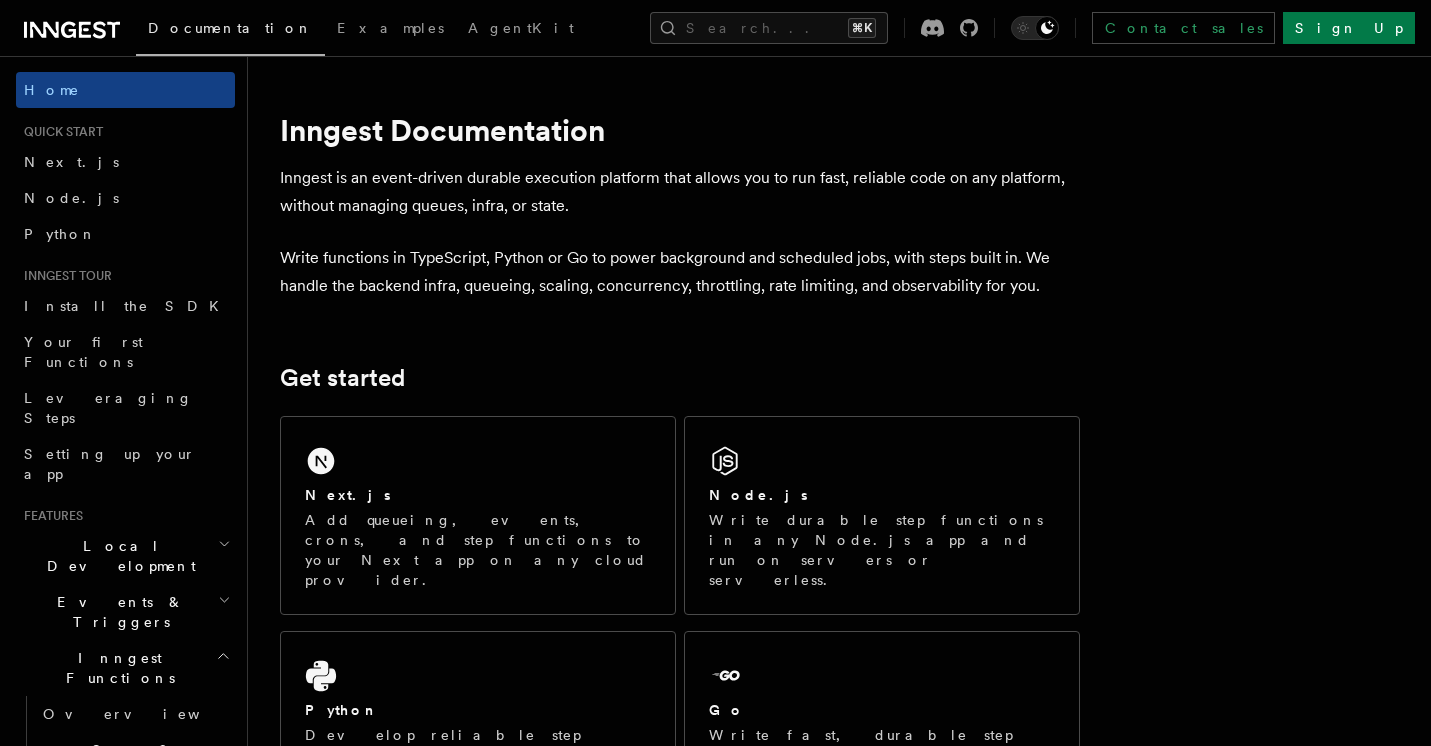 click on "Local Development" at bounding box center (117, 556) 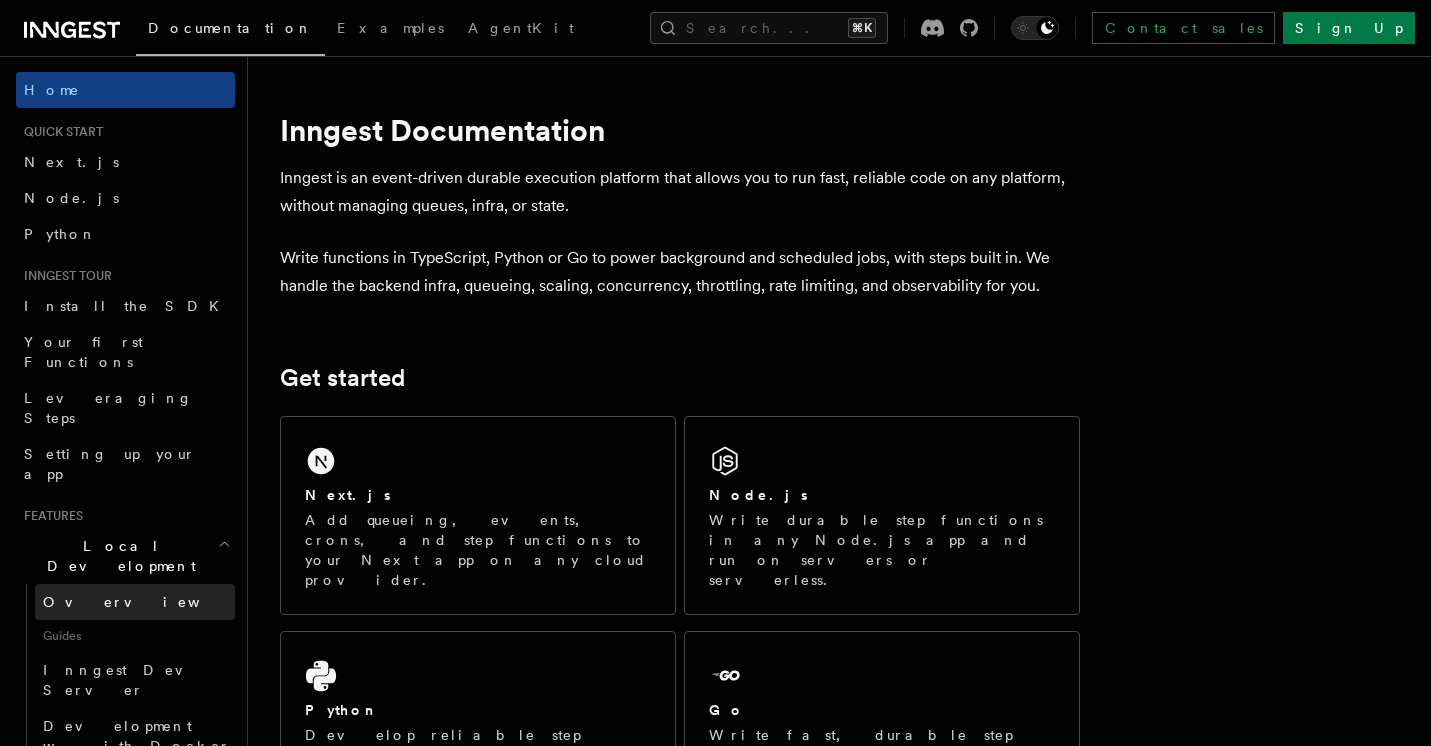 click on "Overview" at bounding box center [146, 602] 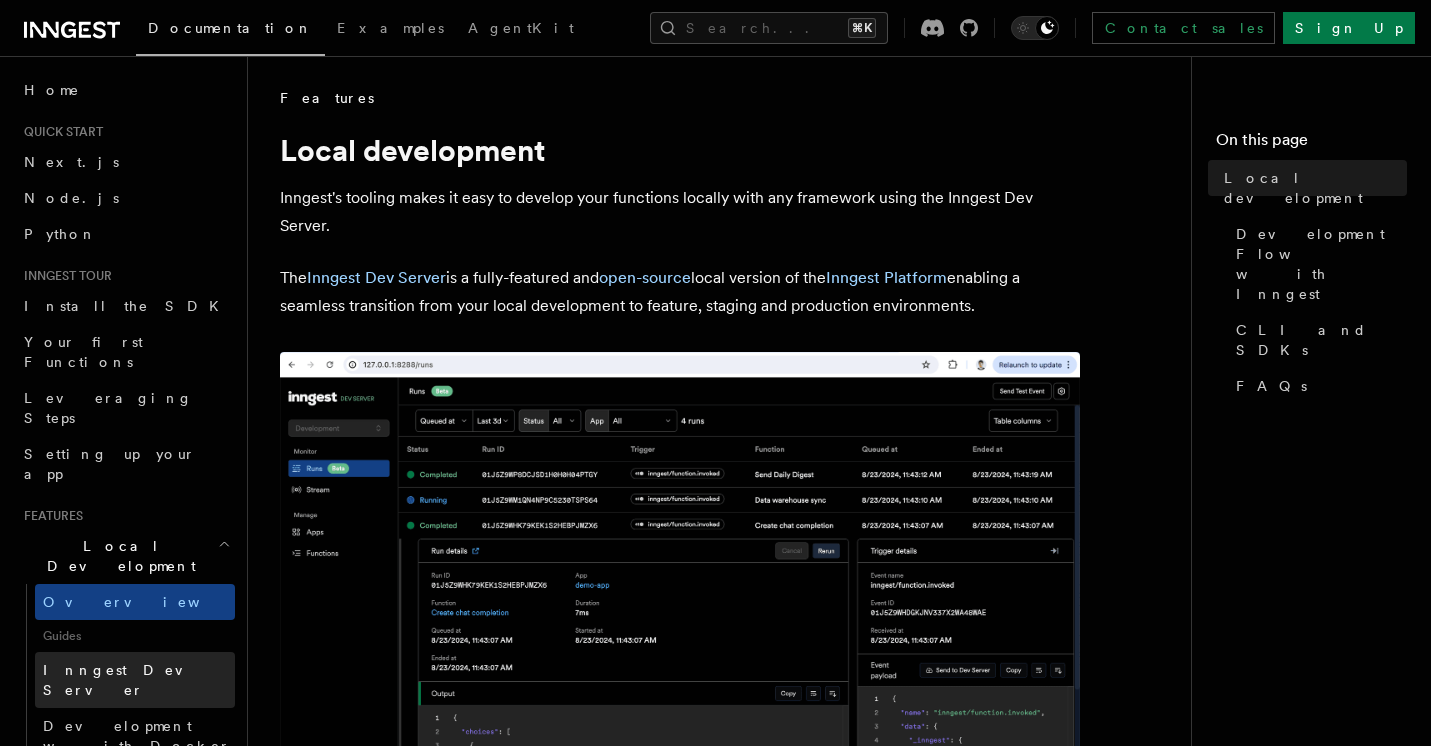 click on "Inngest Dev Server" at bounding box center (128, 680) 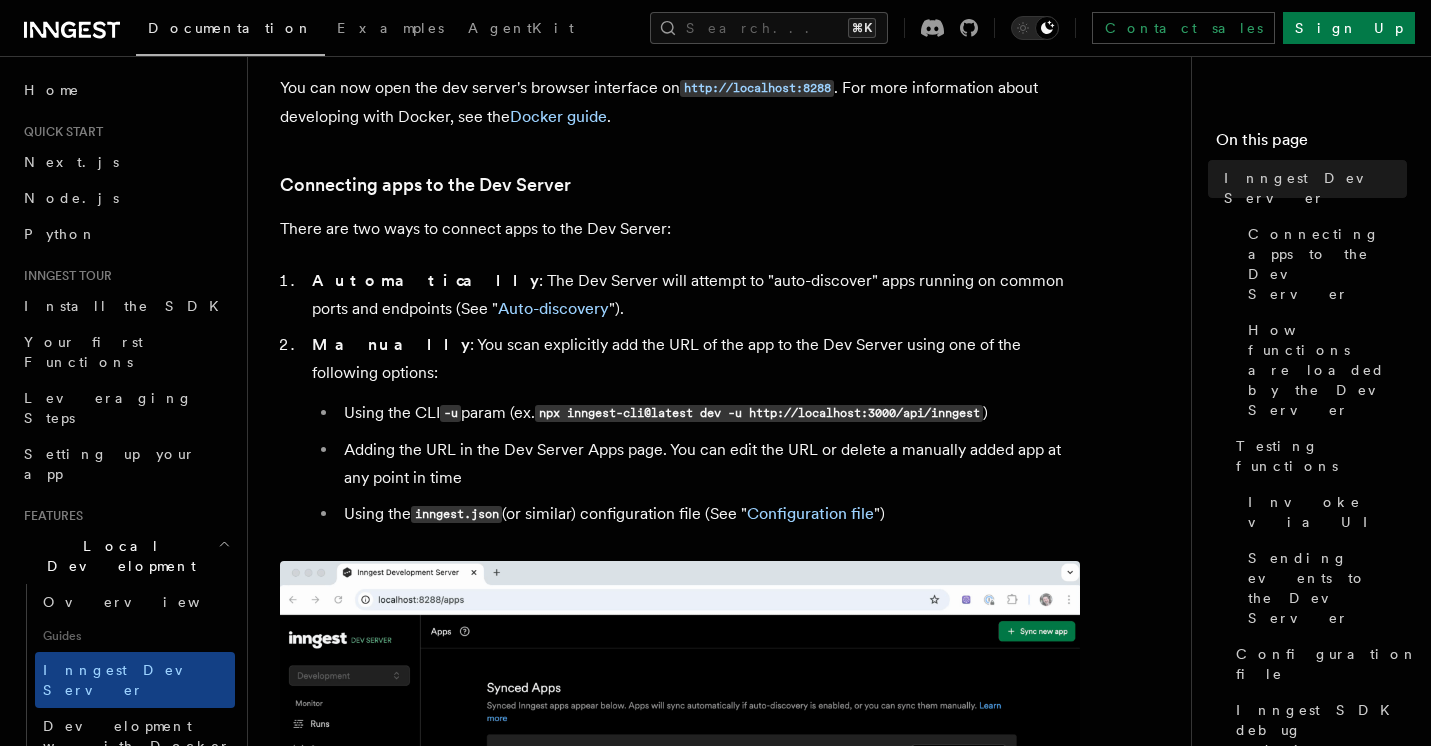 scroll, scrollTop: 583, scrollLeft: 0, axis: vertical 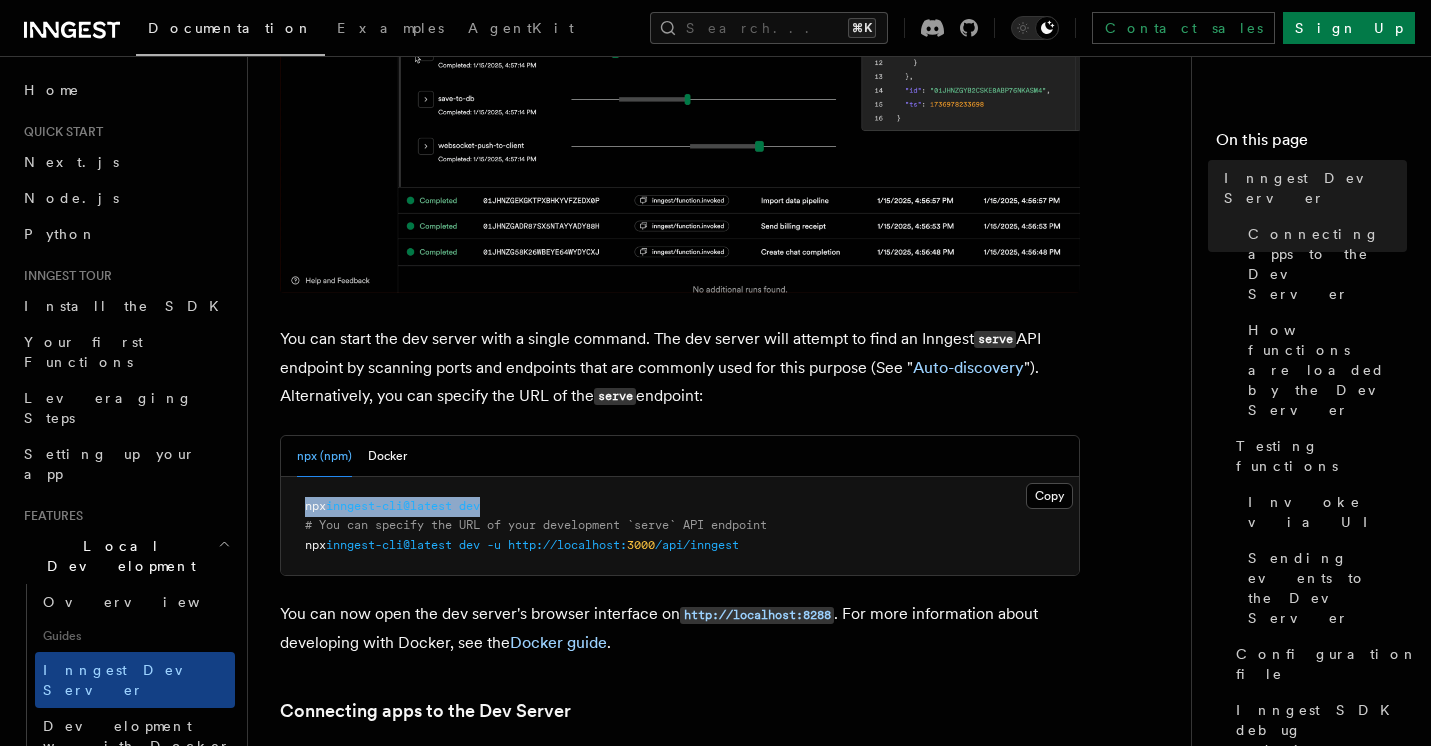 drag, startPoint x: 503, startPoint y: 506, endPoint x: 296, endPoint y: 508, distance: 207.00966 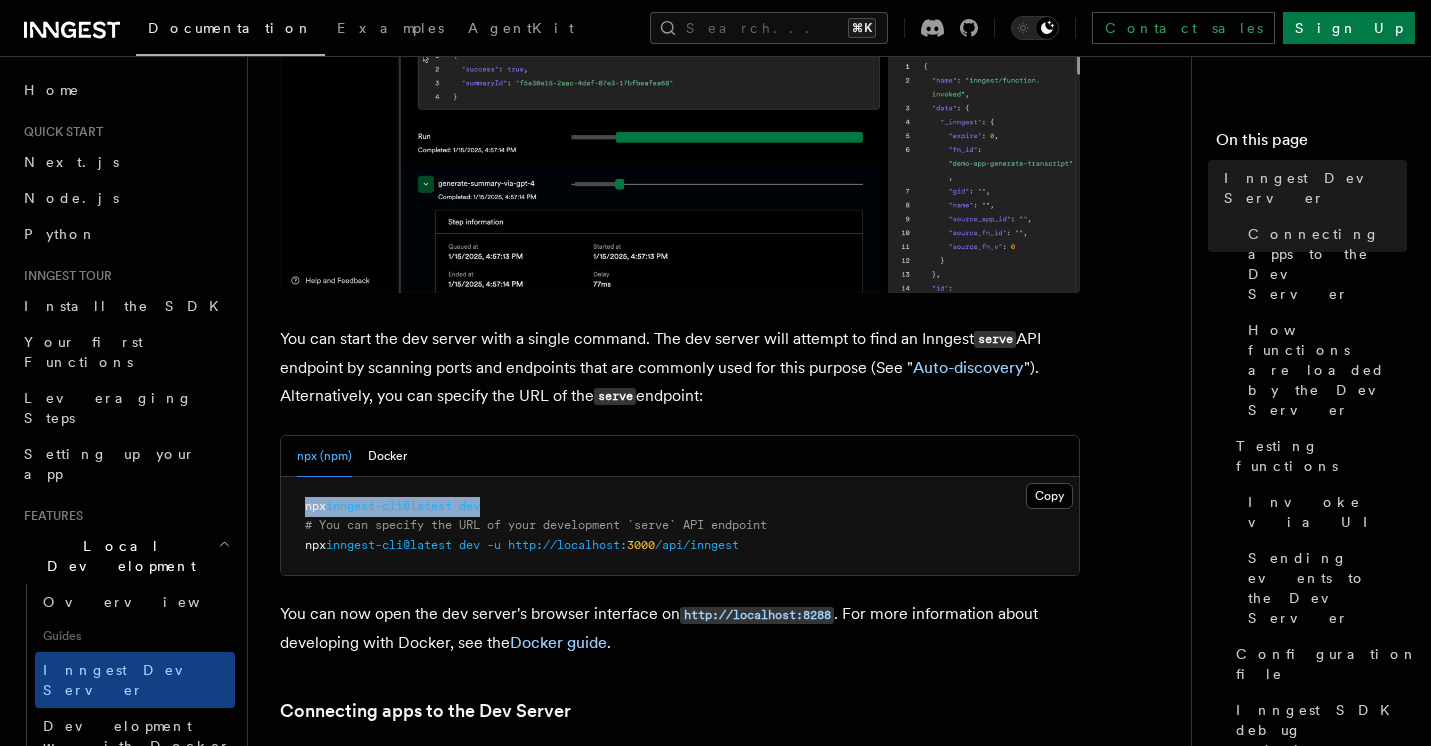 click on "npx  inngest-cli@latest   dev
# You can specify the URL of your development `serve` API endpoint
npx  inngest-cli@latest   dev   -u   http://localhost: 3000 /api/inngest" at bounding box center [680, 526] 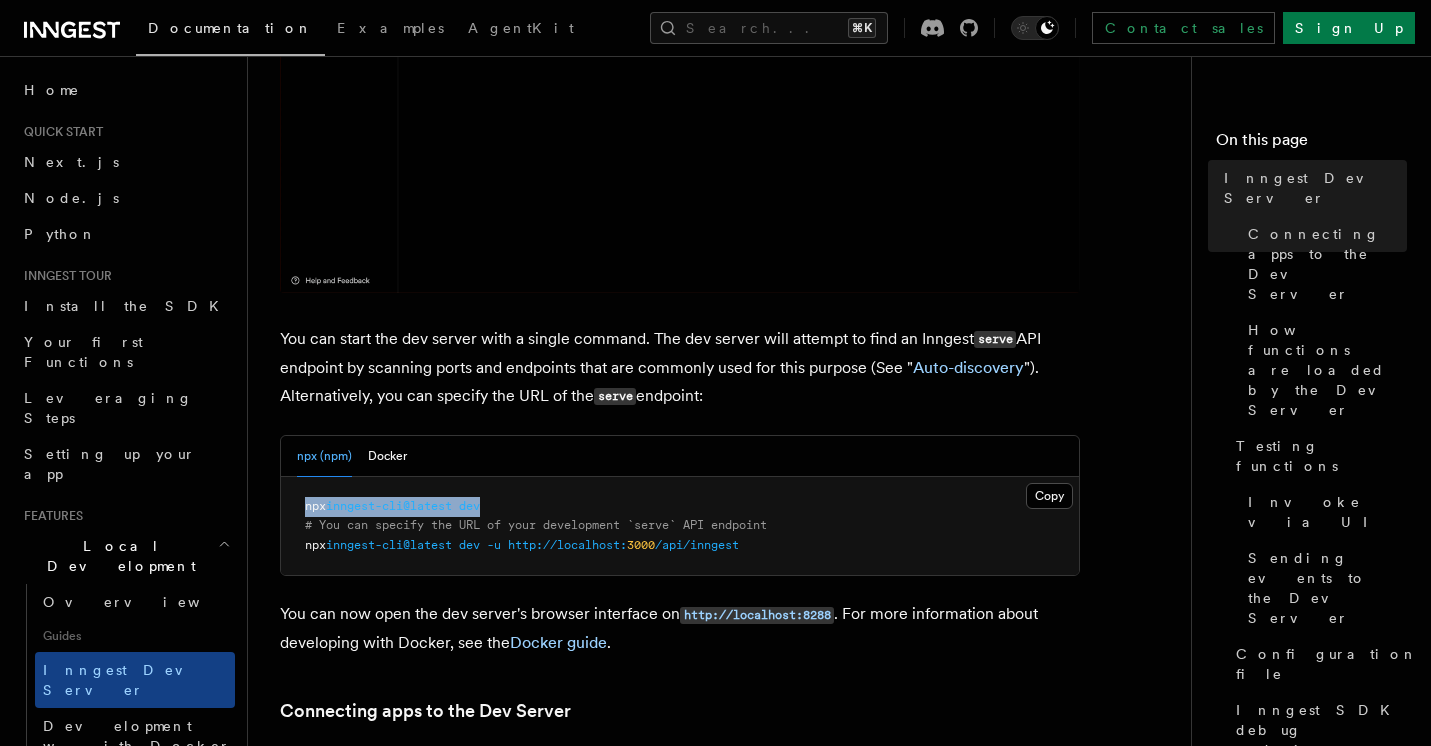 copy on "npx  inngest-cli@latest   dev" 